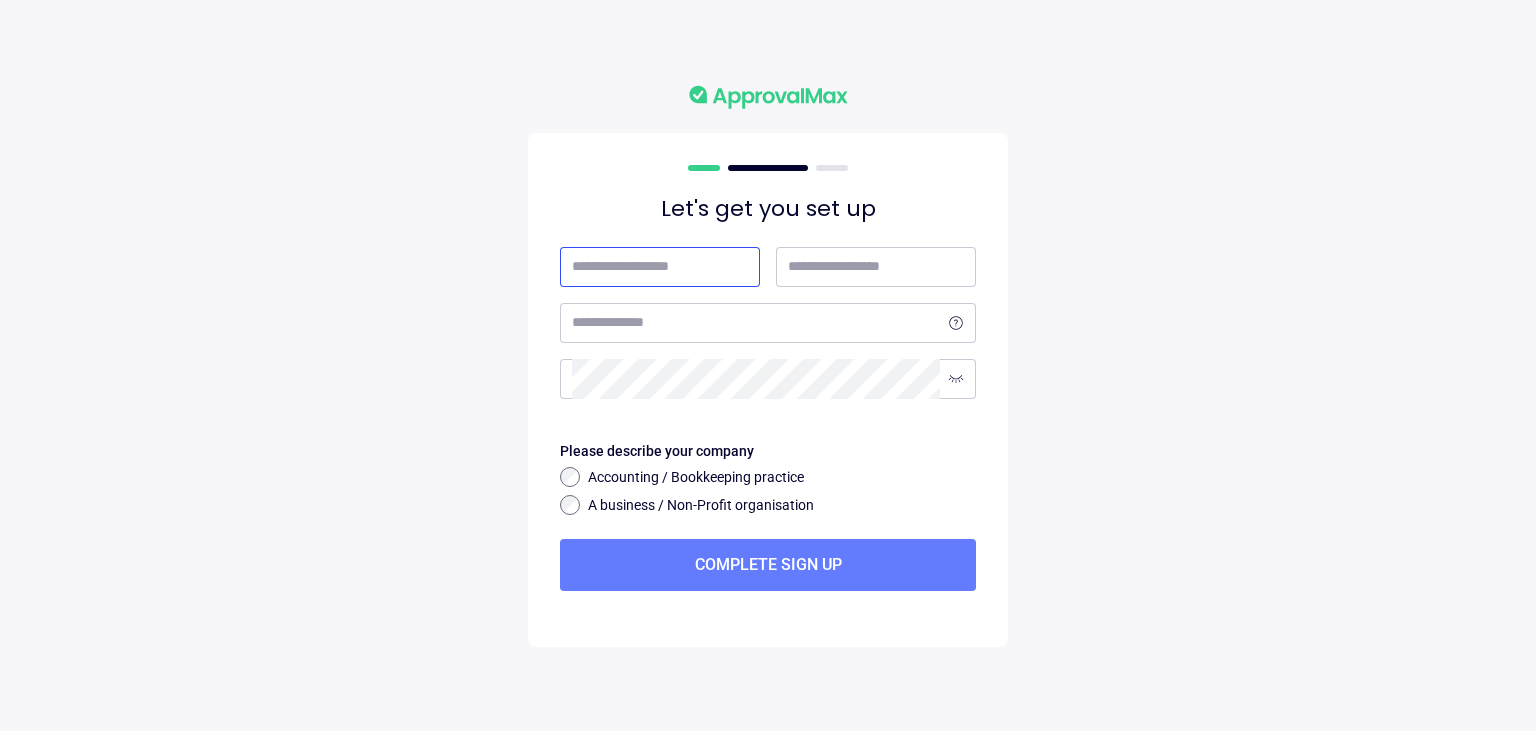 scroll, scrollTop: 0, scrollLeft: 0, axis: both 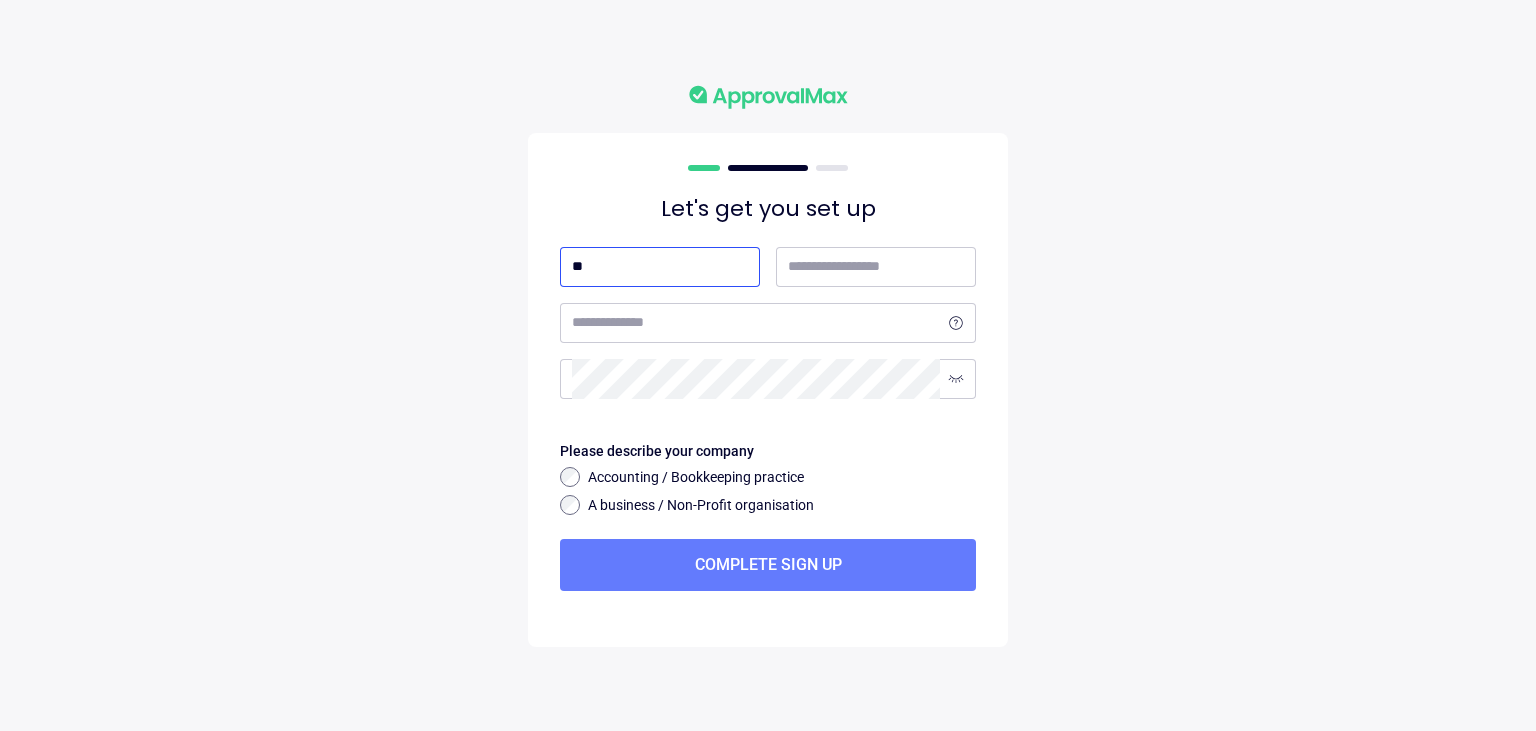 type on "**" 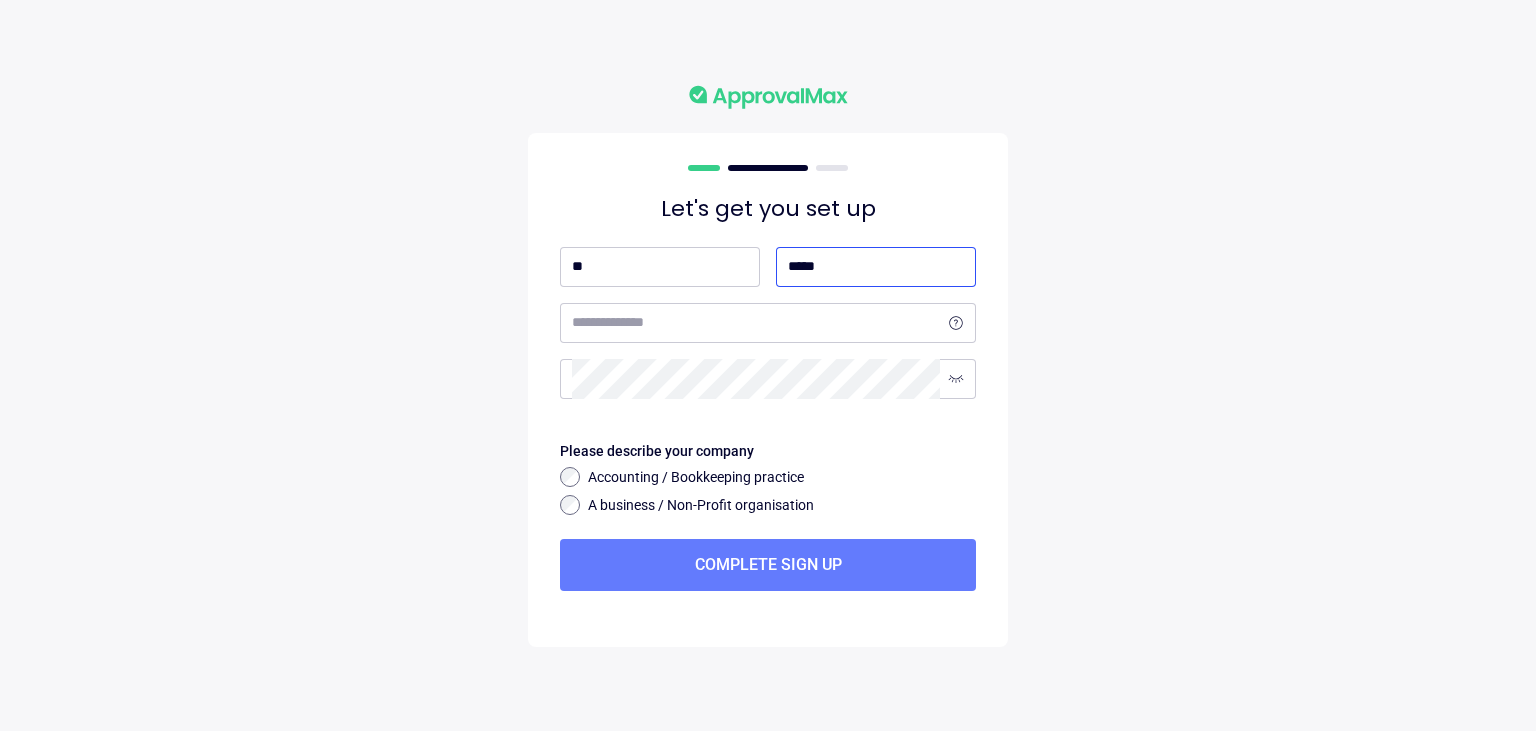type on "*****" 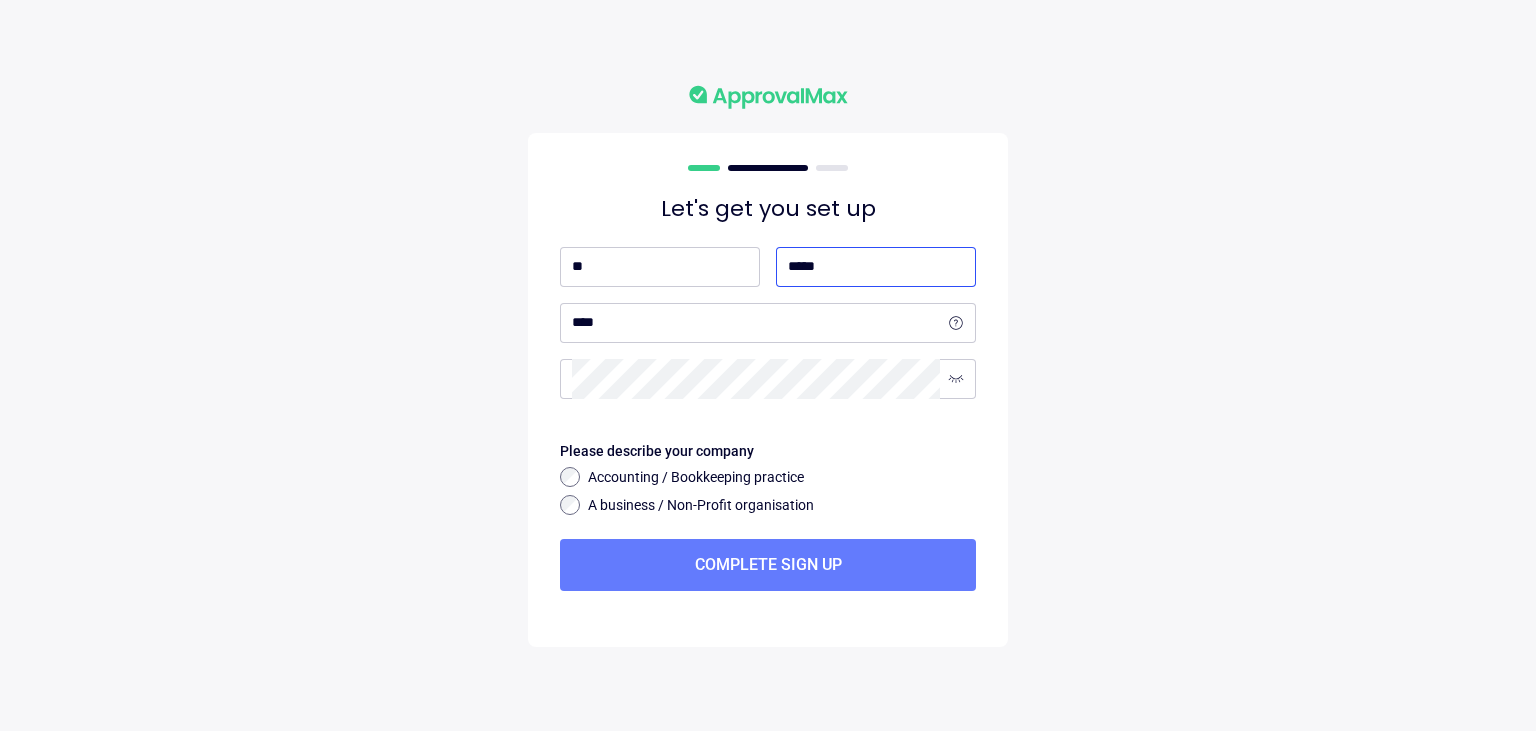 select on "**" 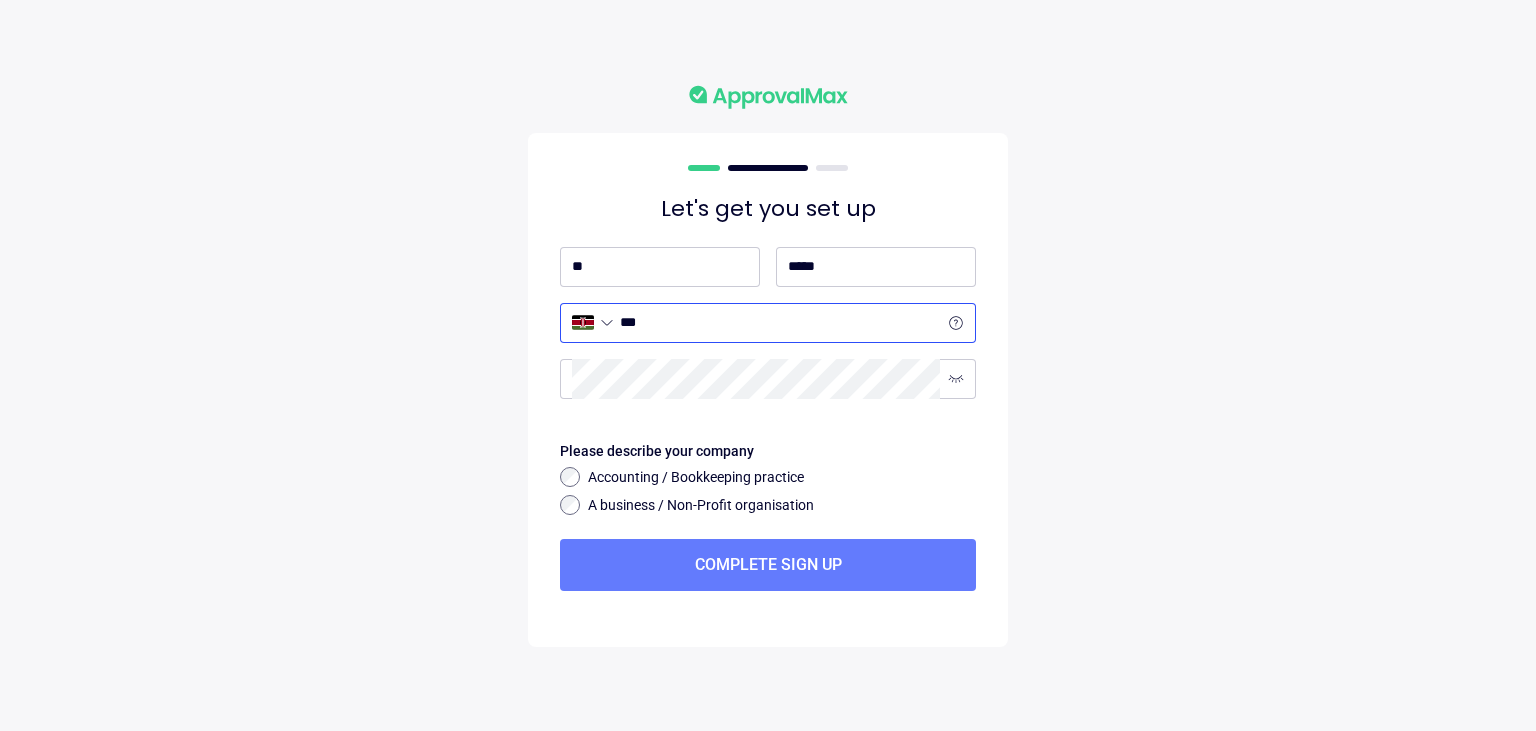 type on "***" 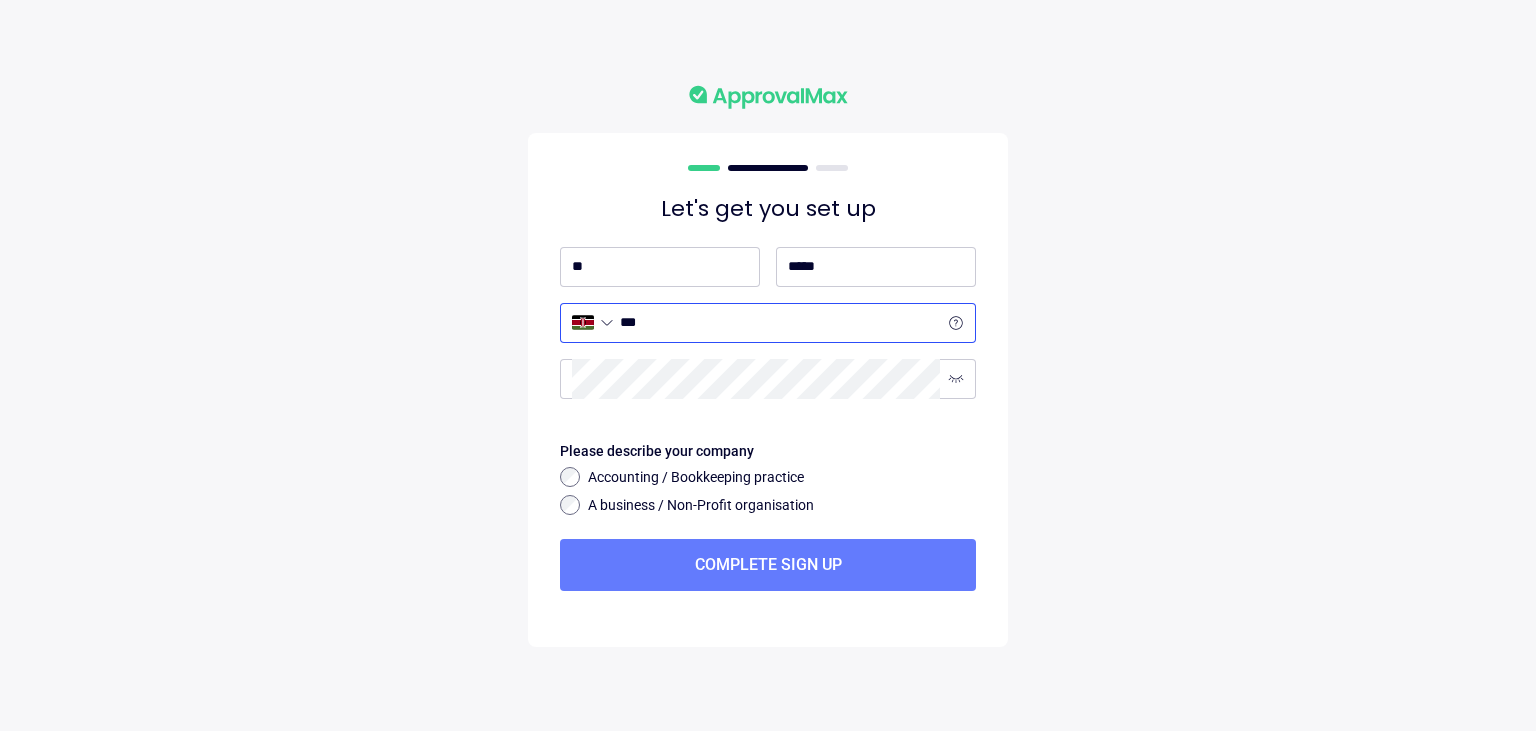 select on "**" 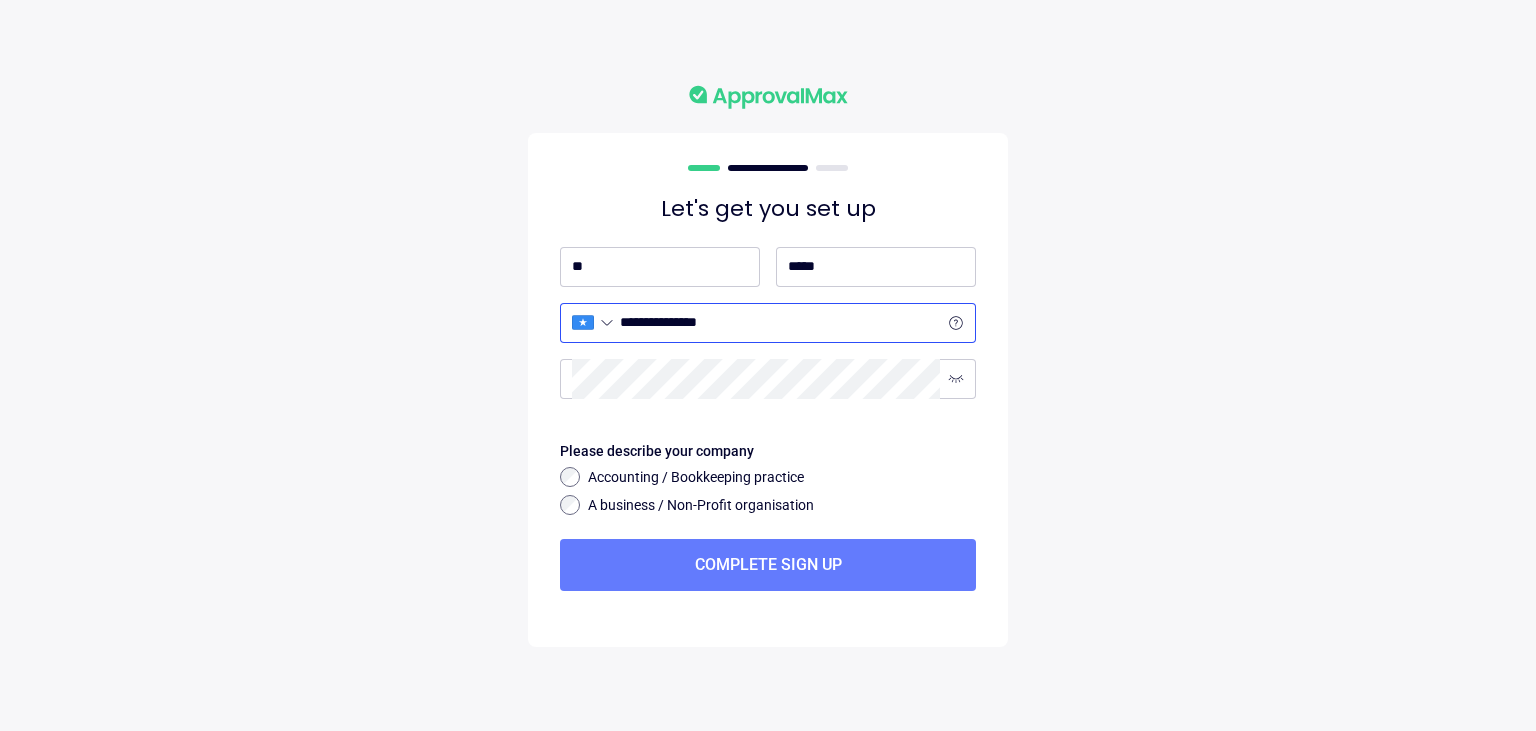 drag, startPoint x: 779, startPoint y: 320, endPoint x: 602, endPoint y: 326, distance: 177.10167 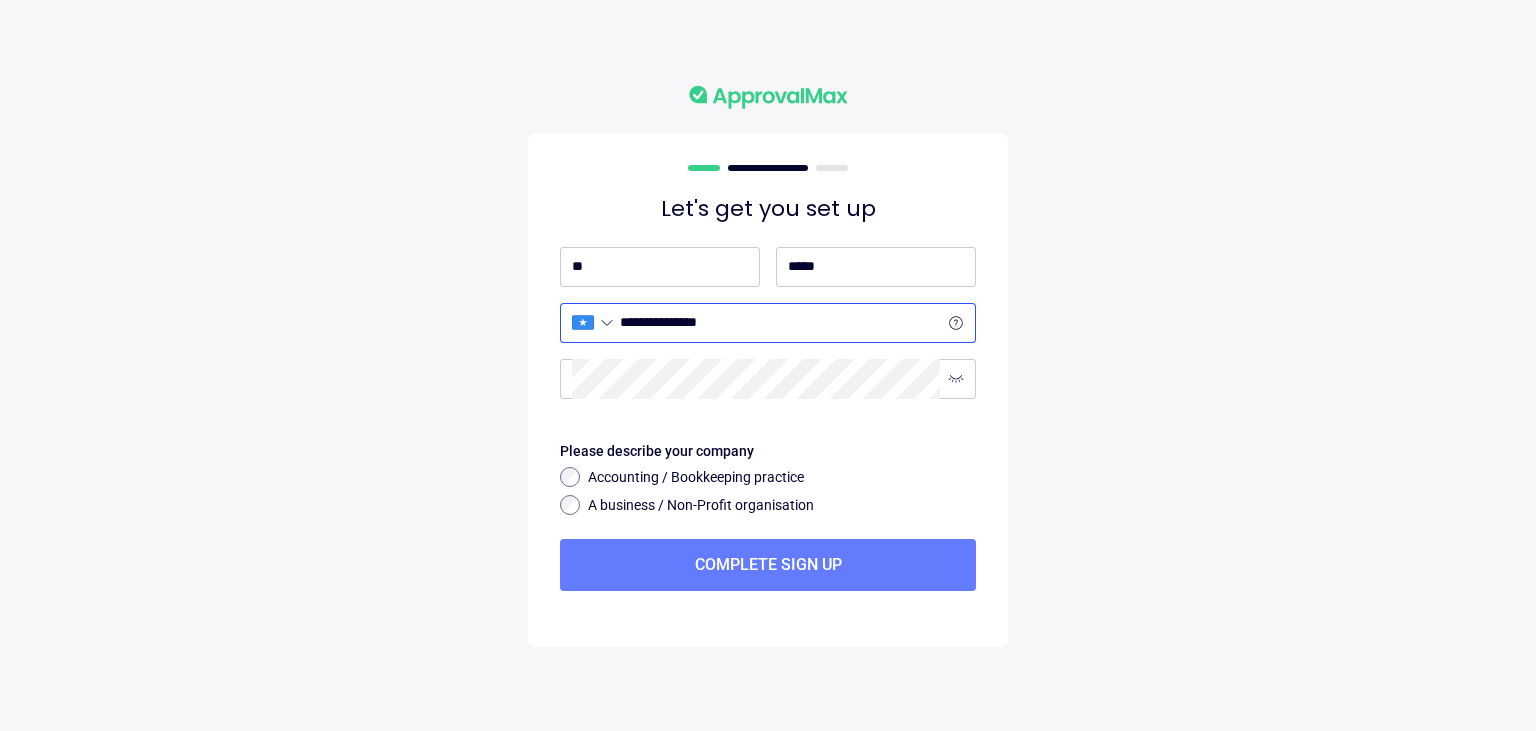 click on "**********" at bounding box center [780, 323] 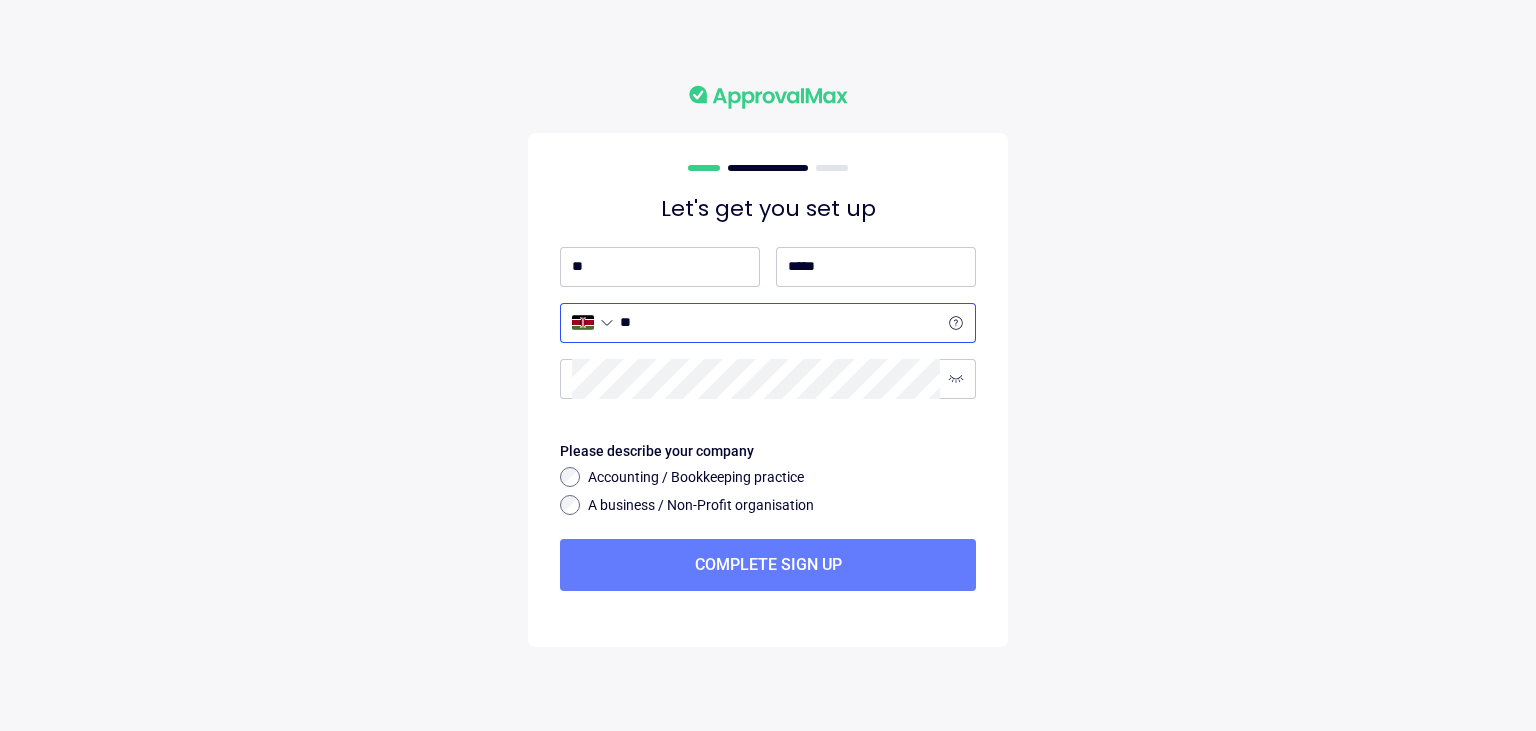 type on "**" 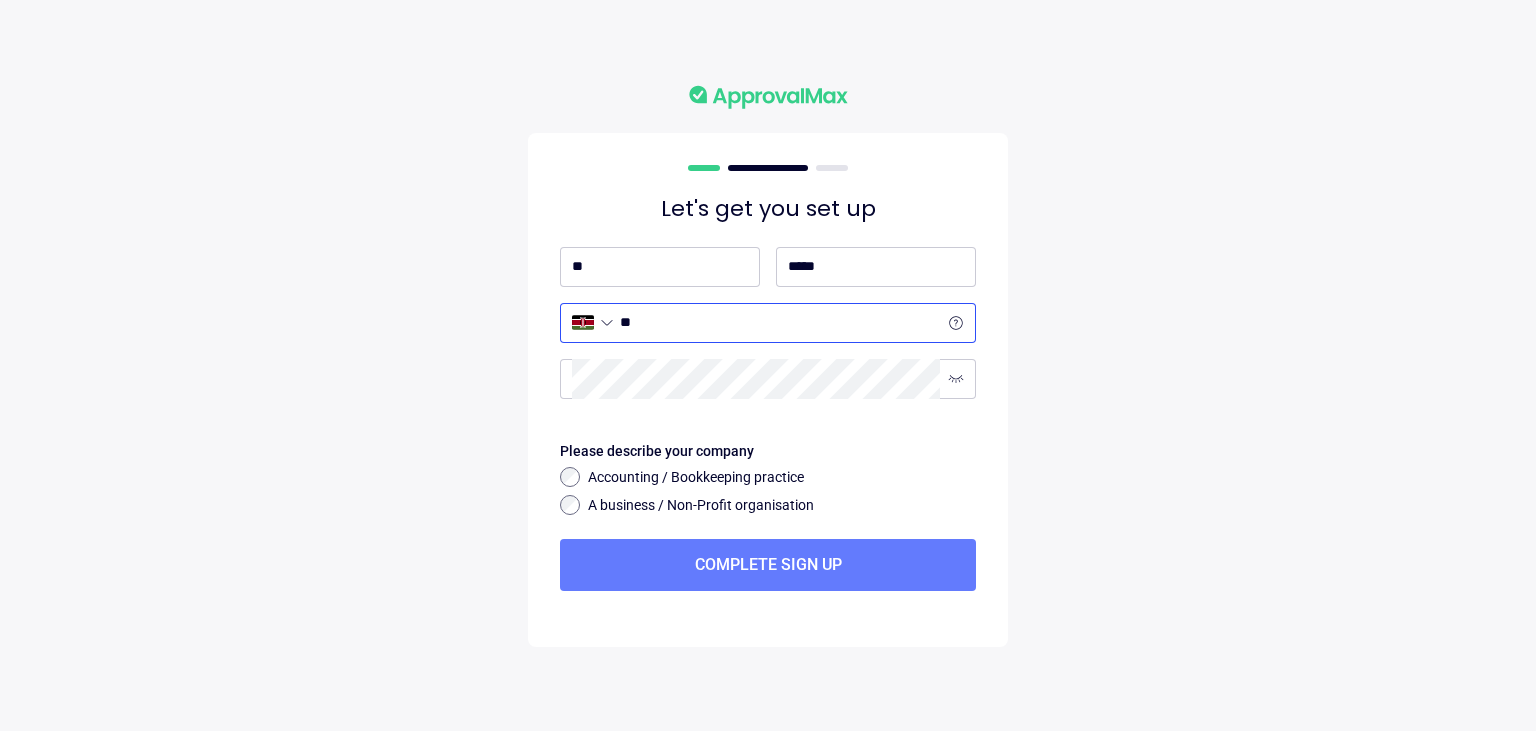 select on "**" 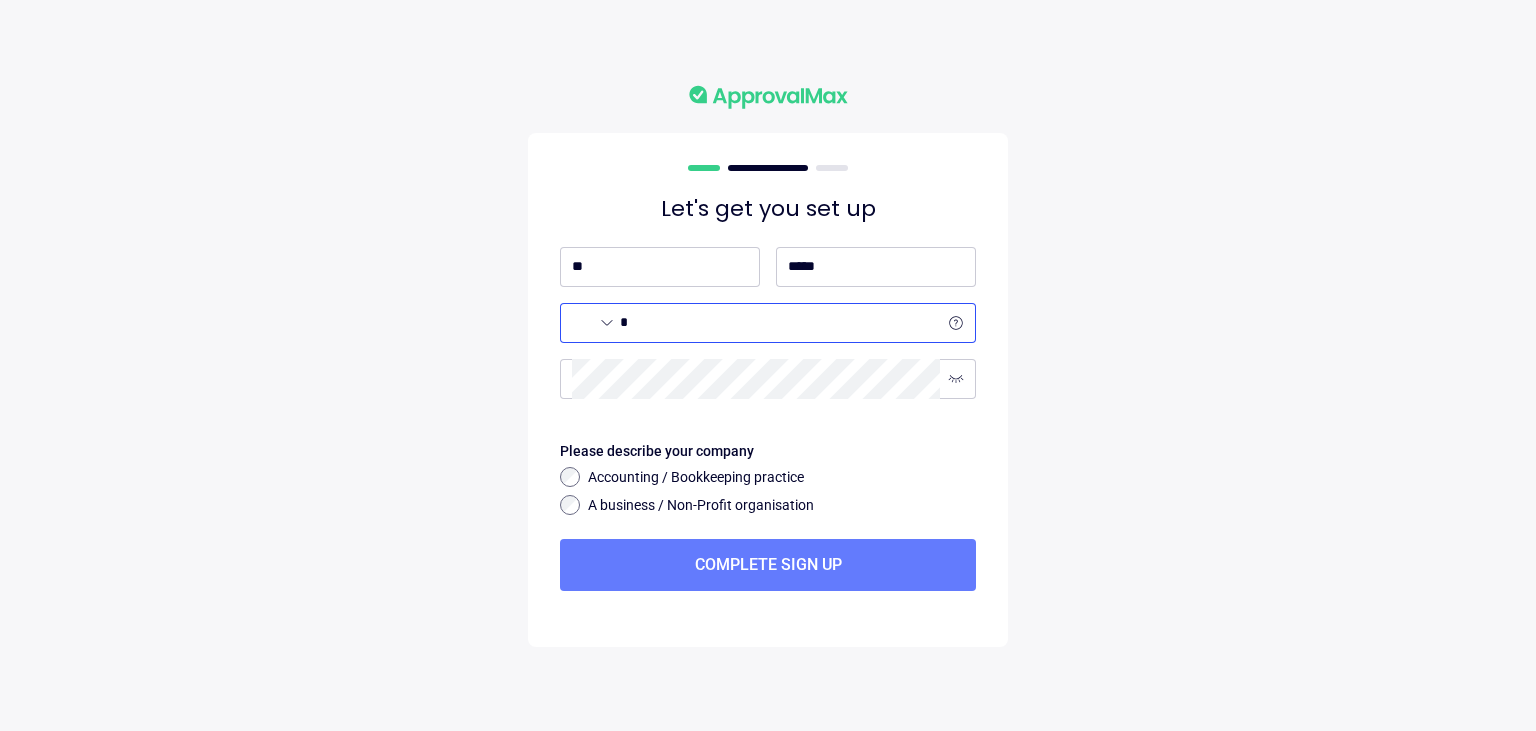 type on "*" 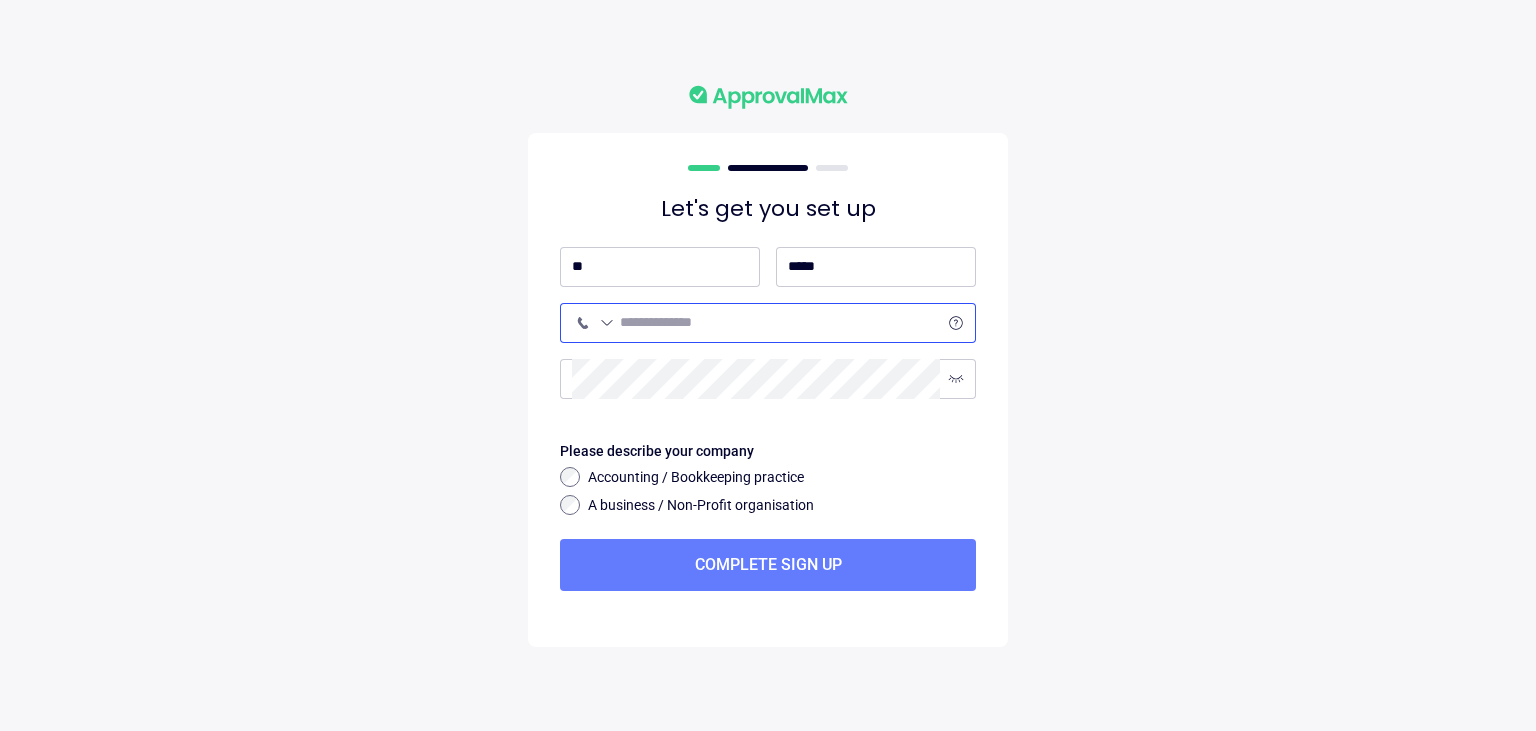 click on "**********" at bounding box center (768, 365) 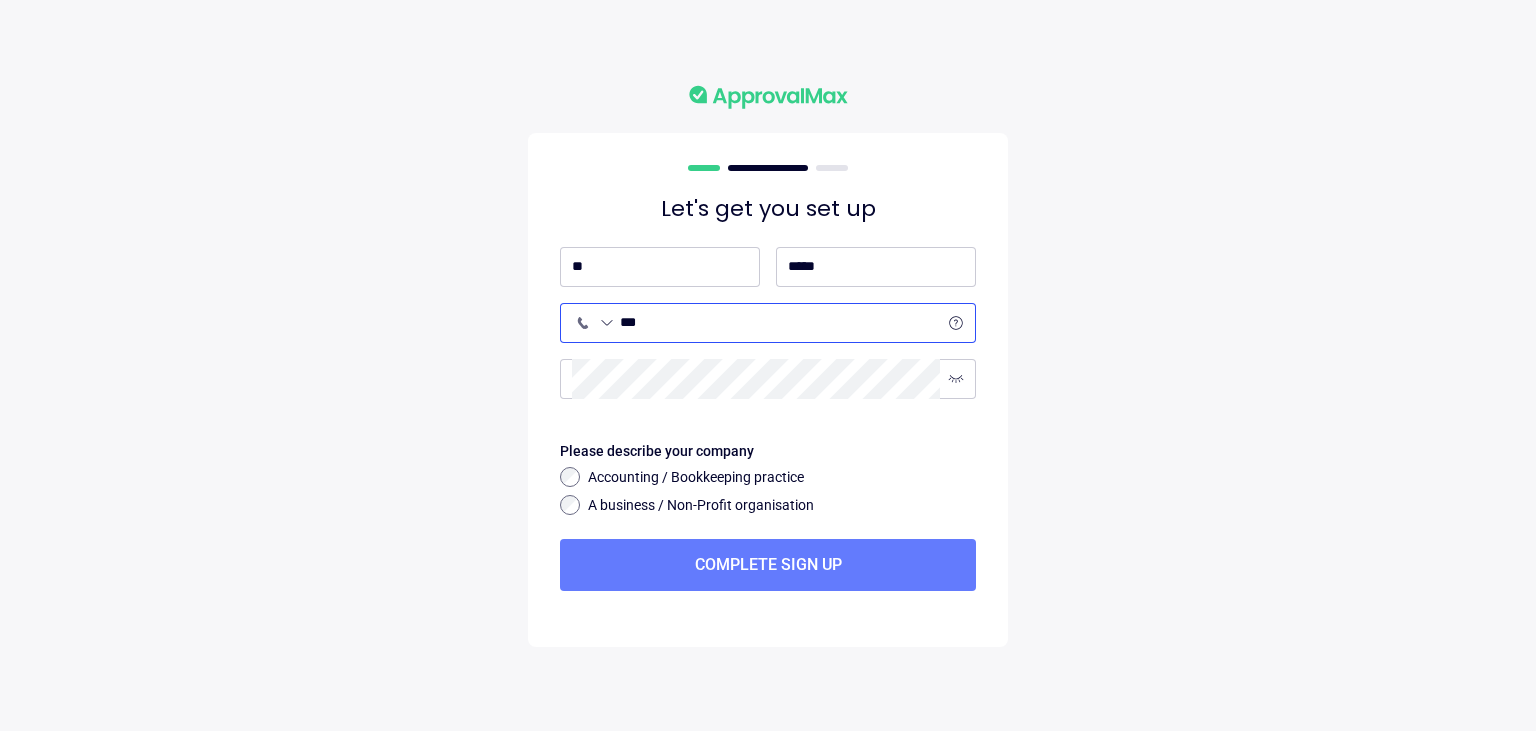 type on "***" 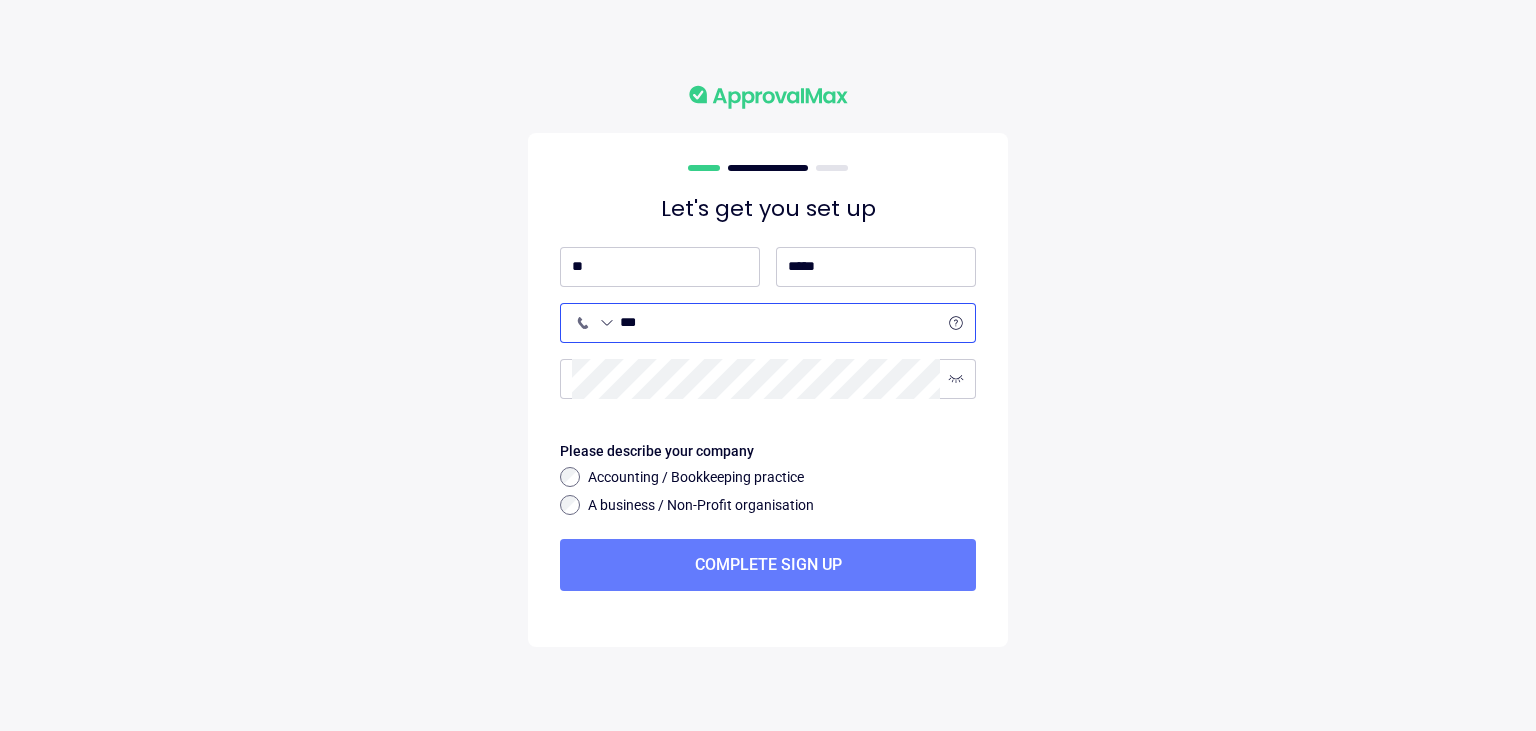 select on "**" 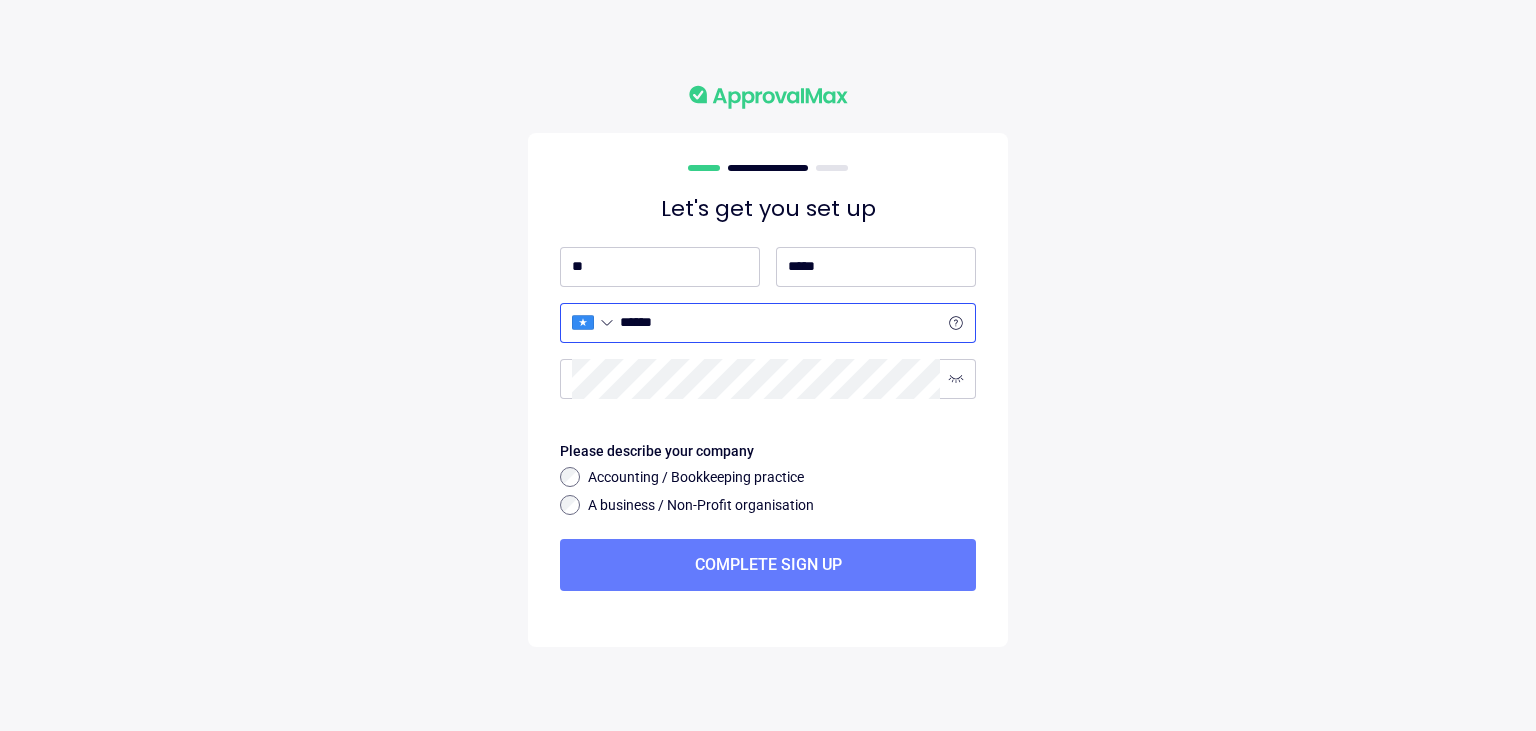 type on "******" 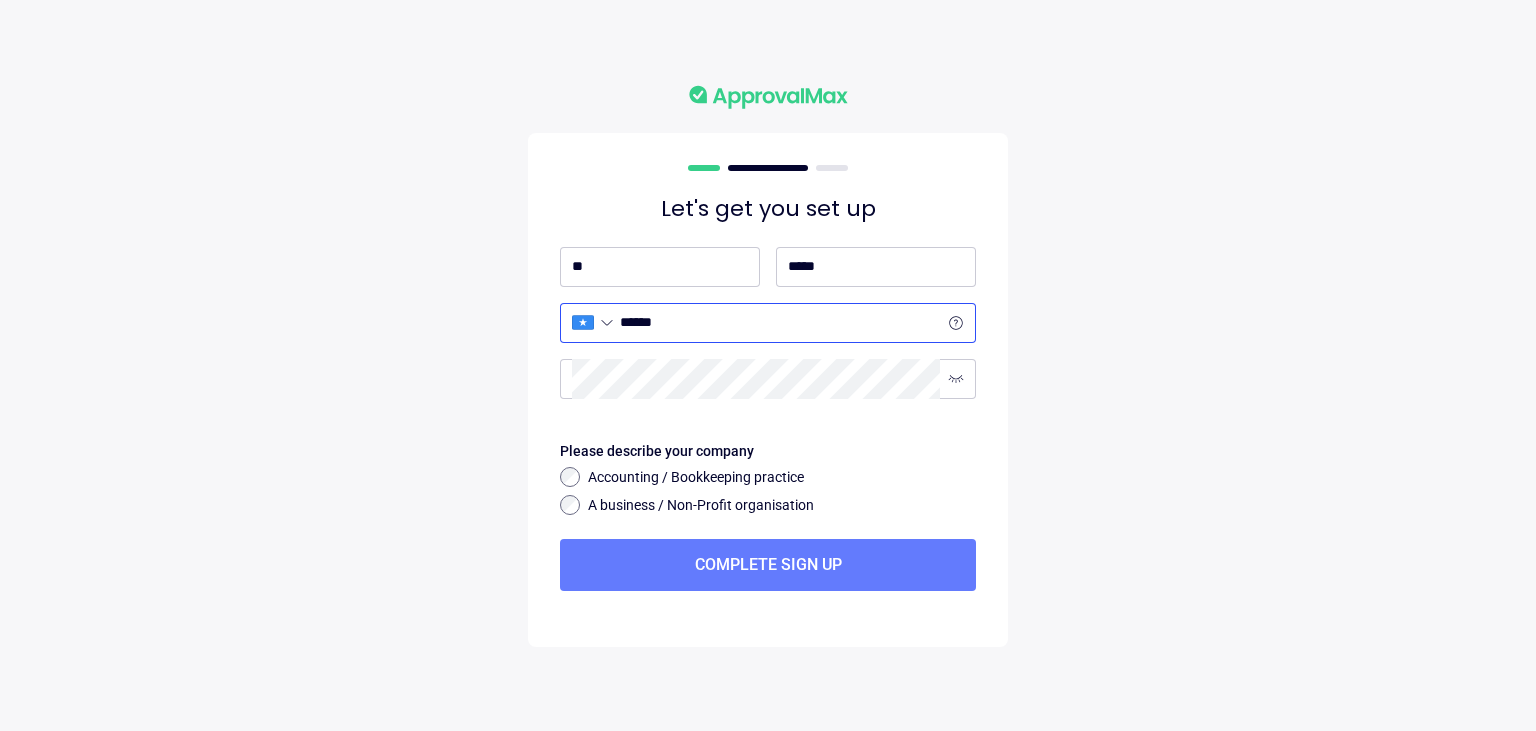 select on "**" 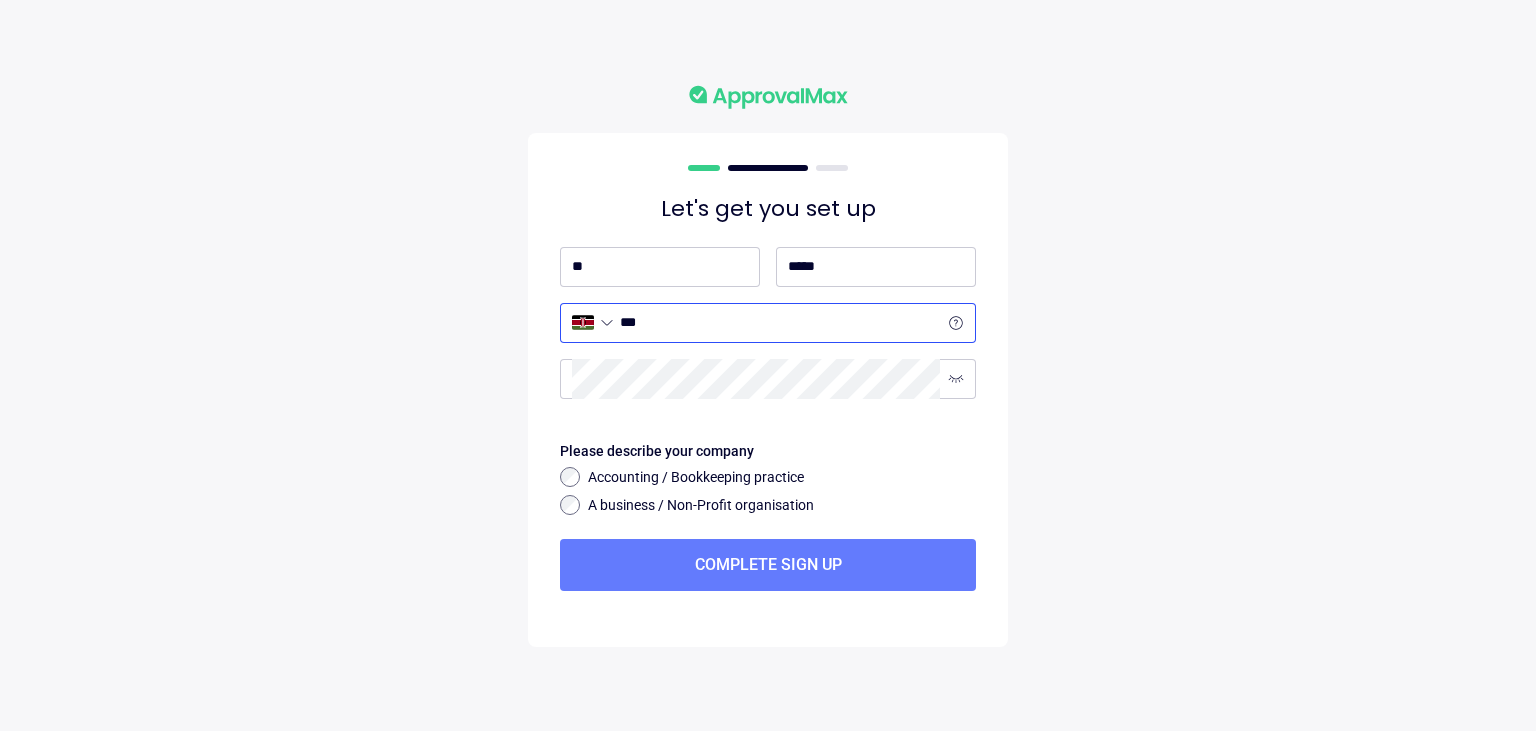 type on "***" 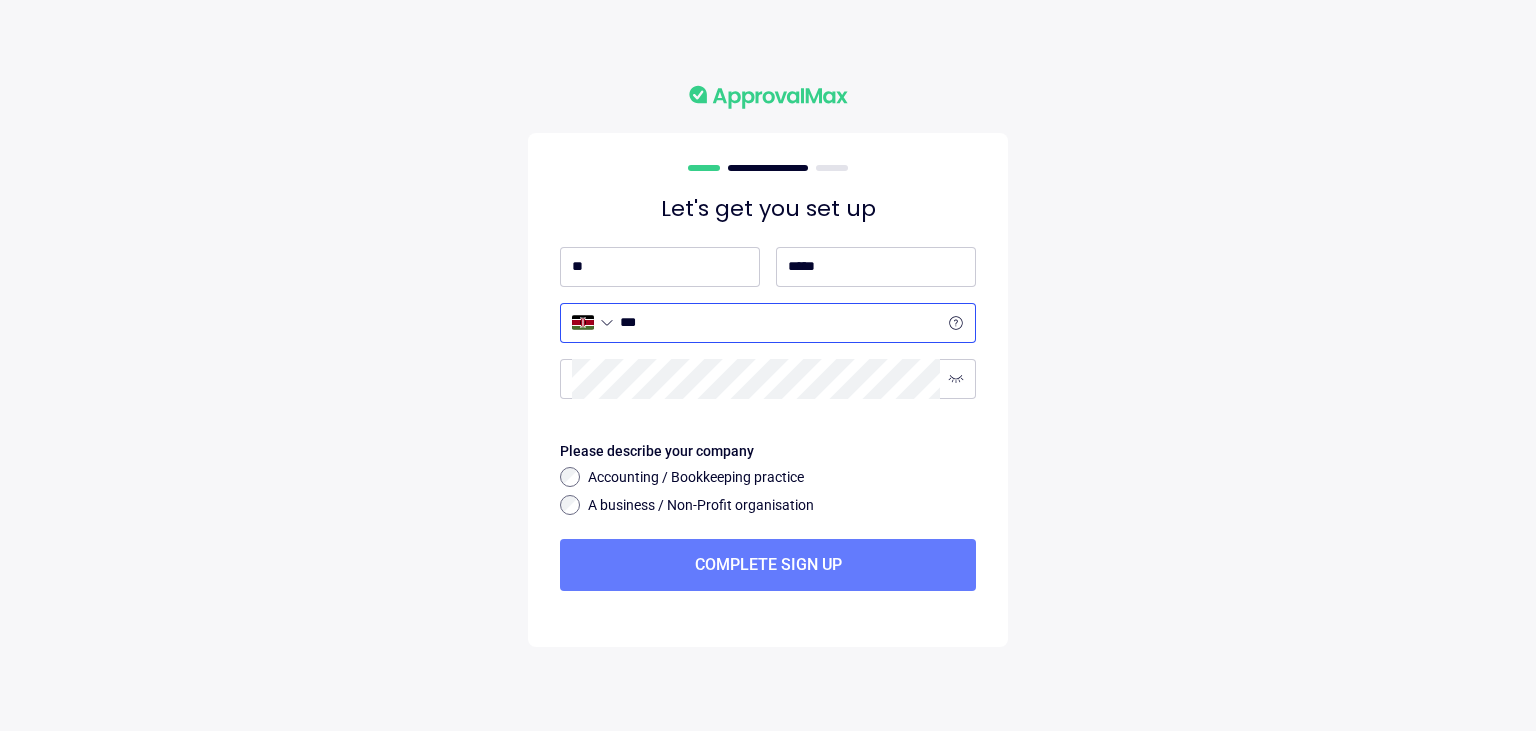 select on "**" 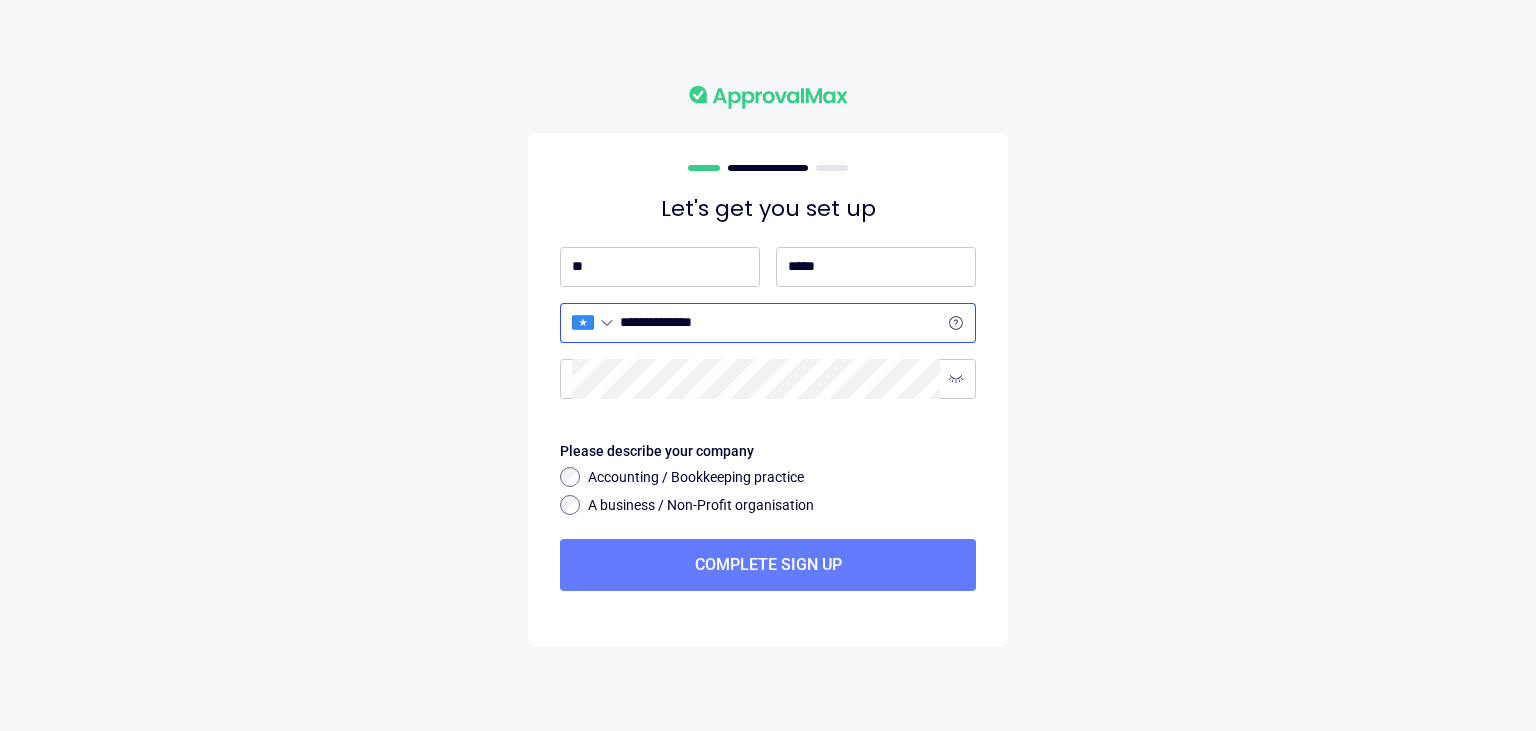 type on "**********" 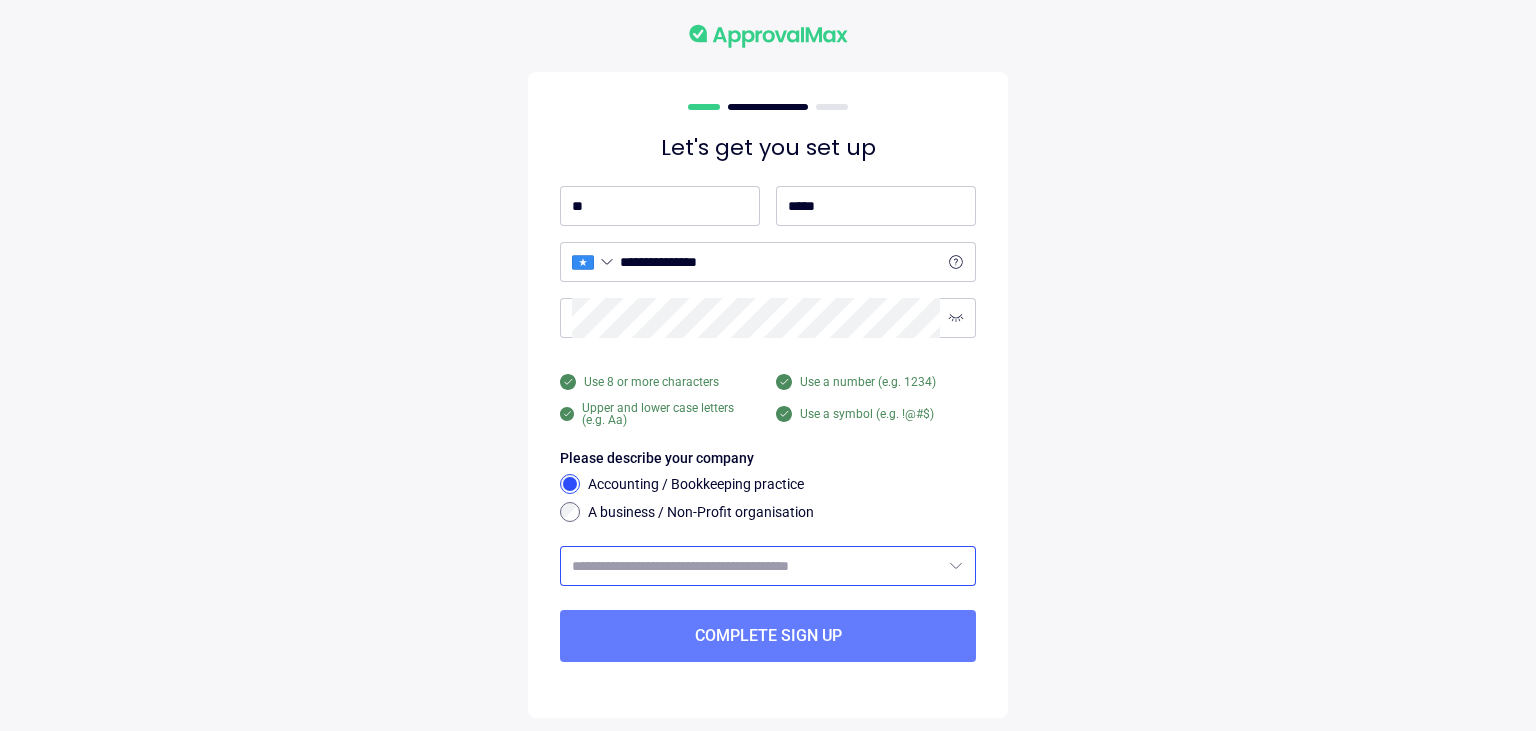 click at bounding box center (756, 566) 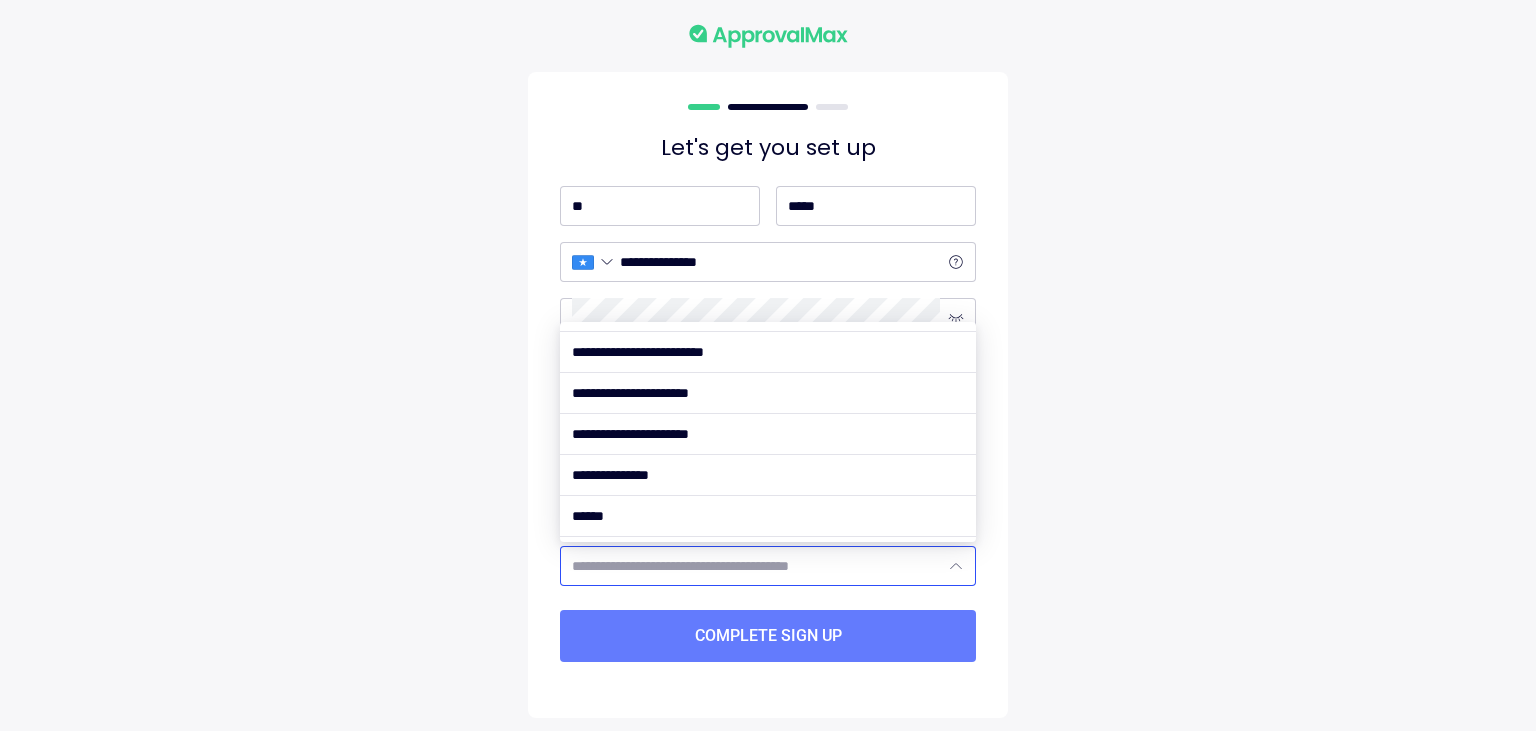 scroll, scrollTop: 110, scrollLeft: 0, axis: vertical 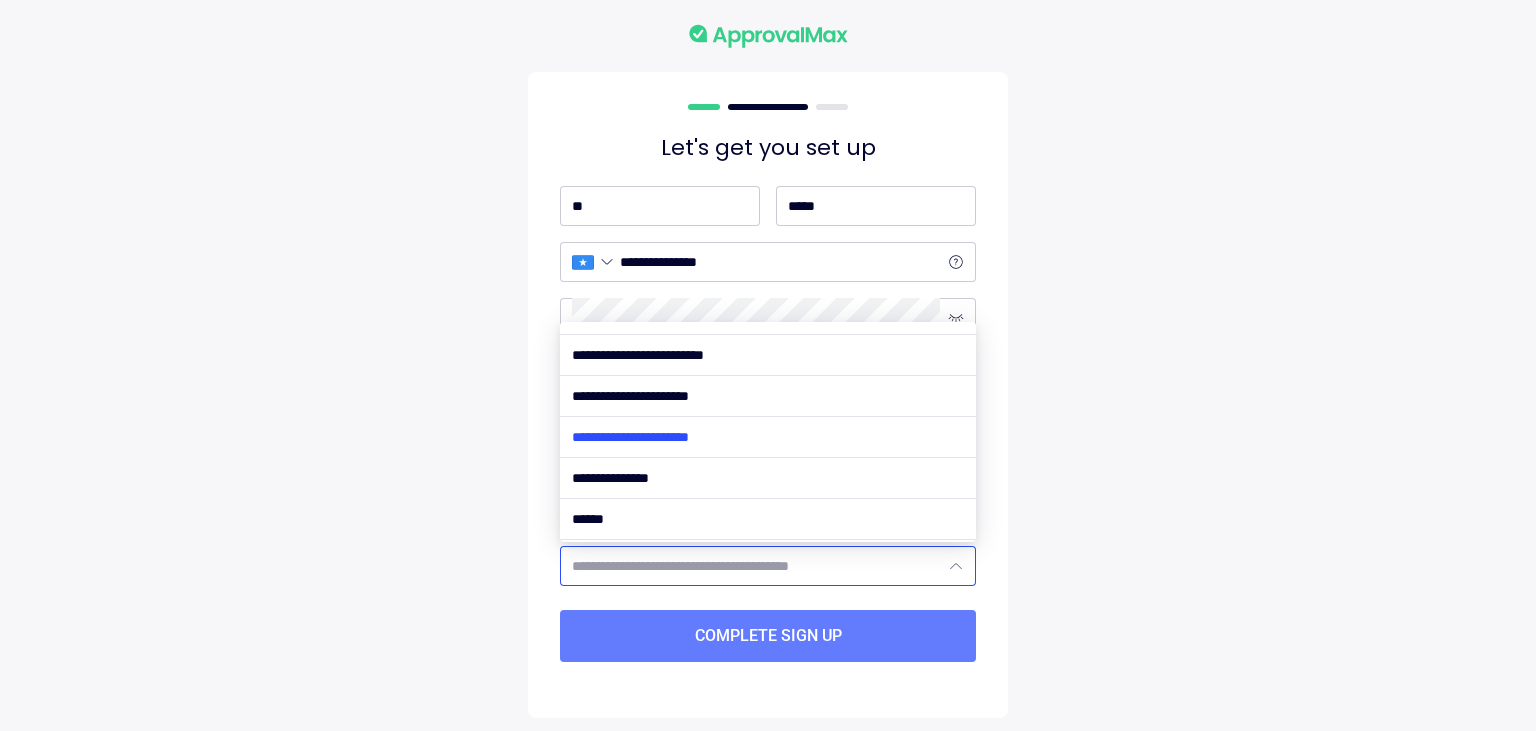 click at bounding box center [768, 437] 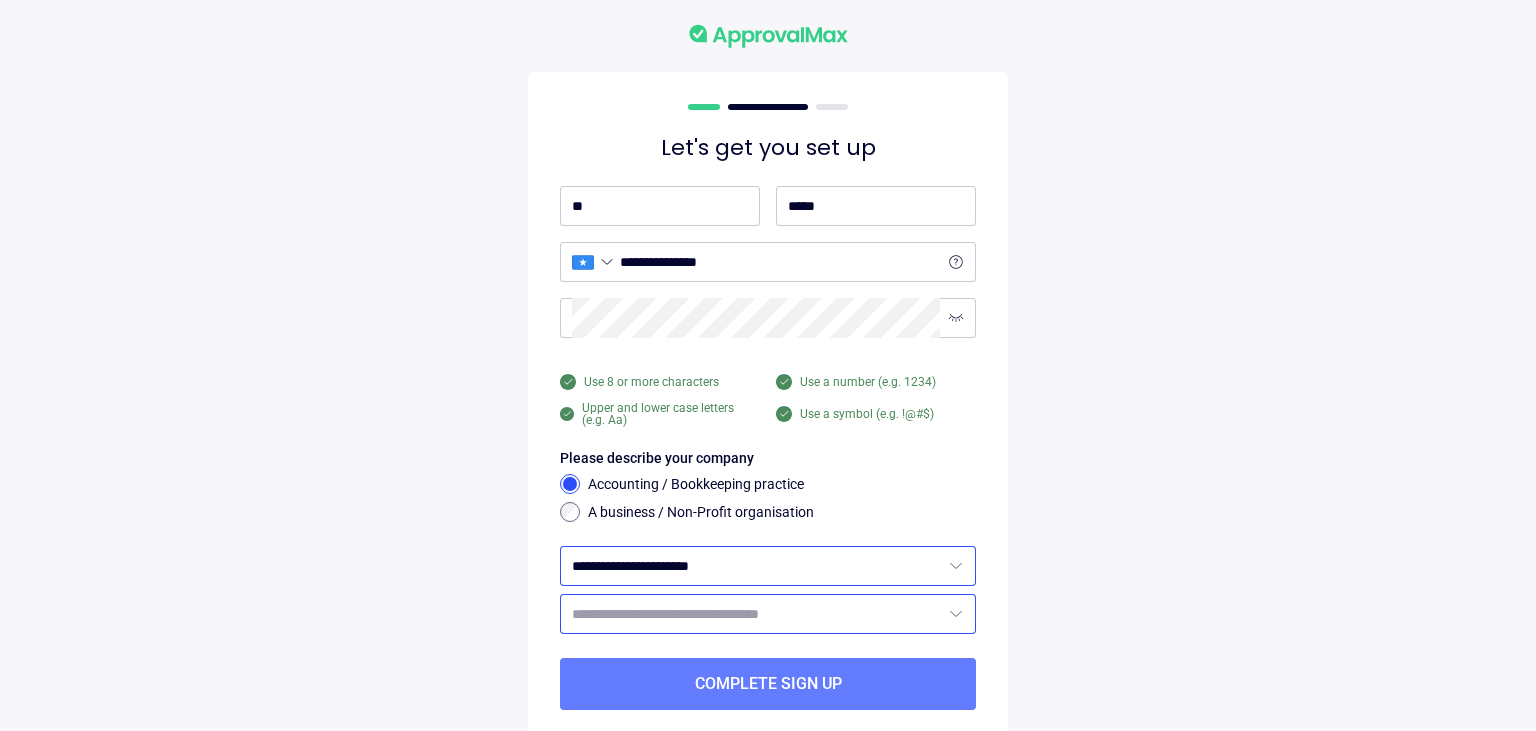 click at bounding box center (756, 614) 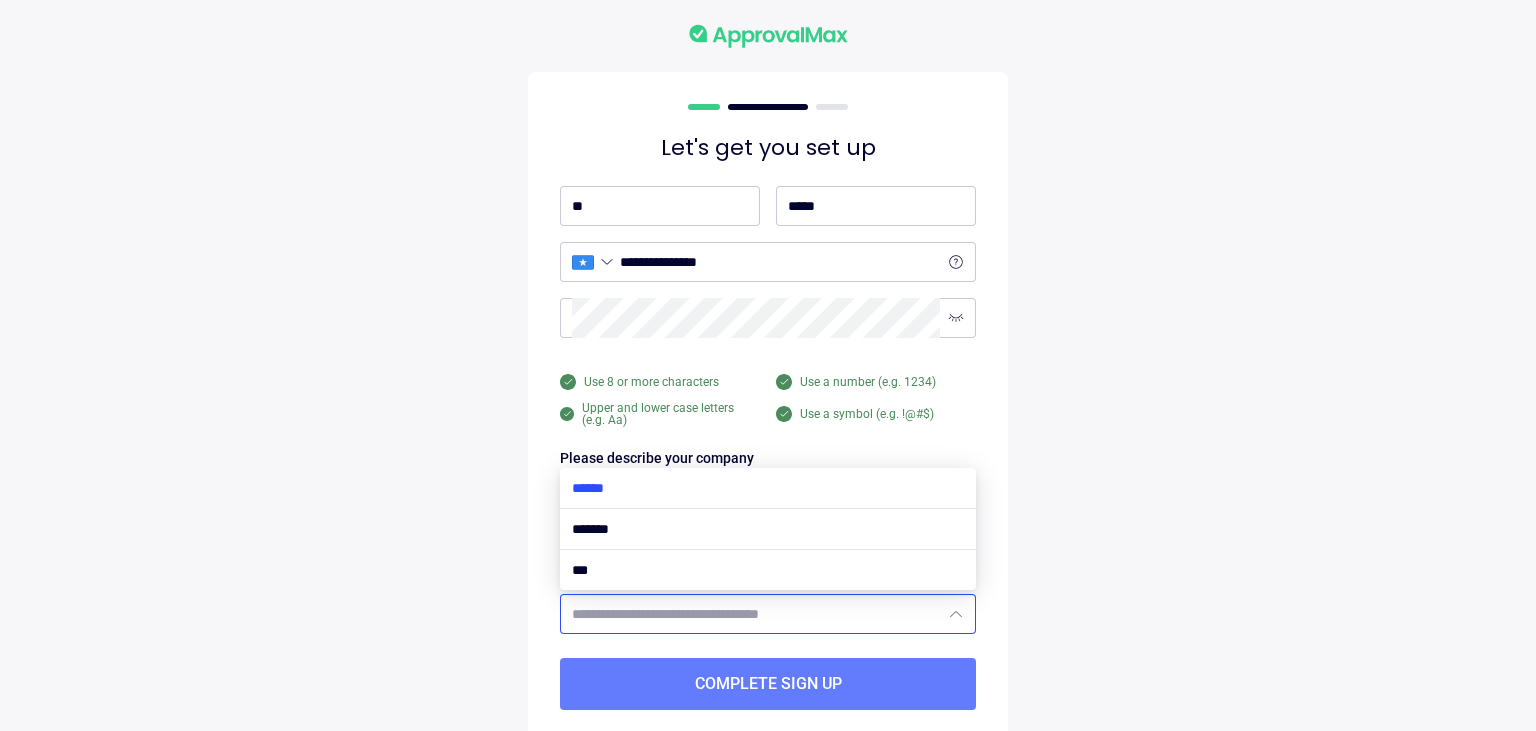 click at bounding box center (768, 488) 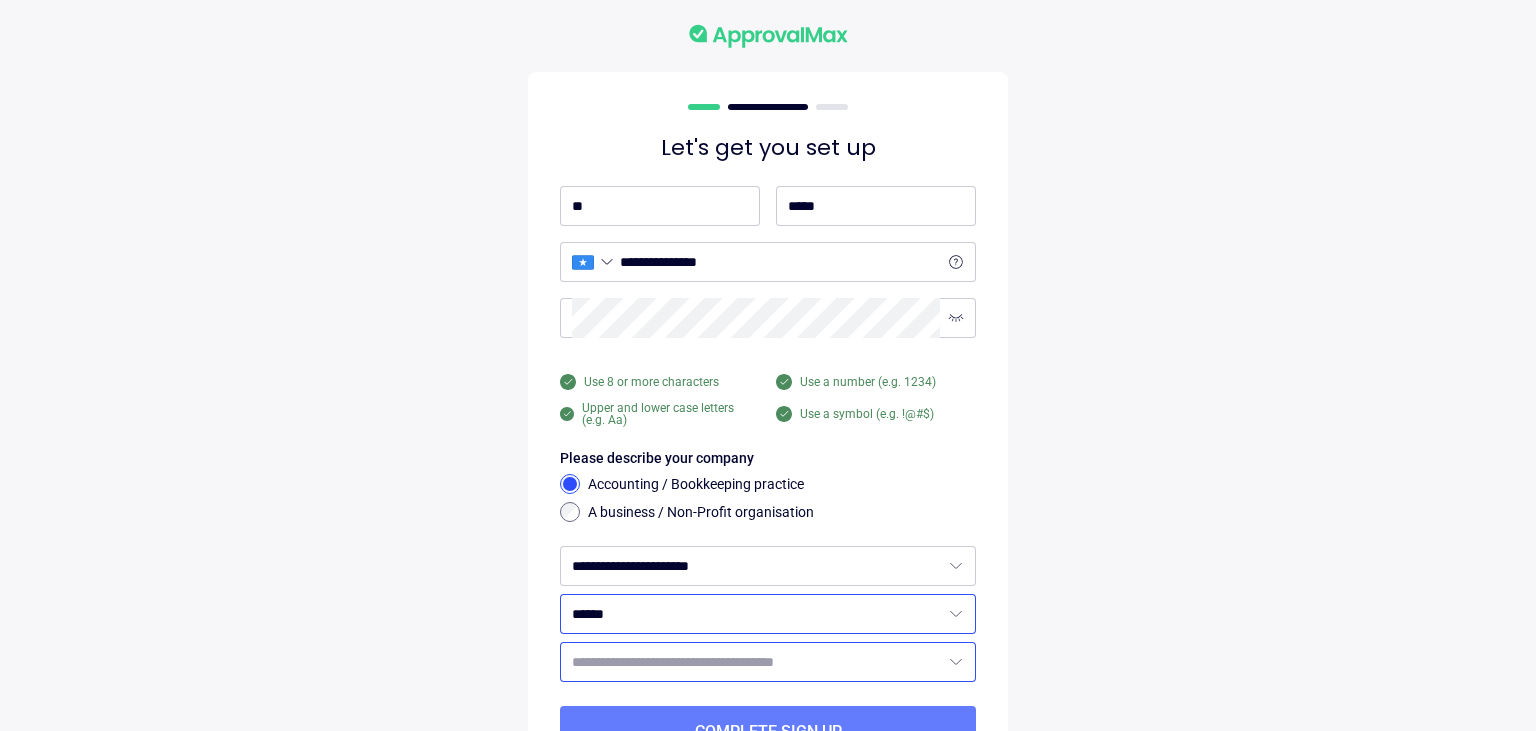 click at bounding box center [756, 662] 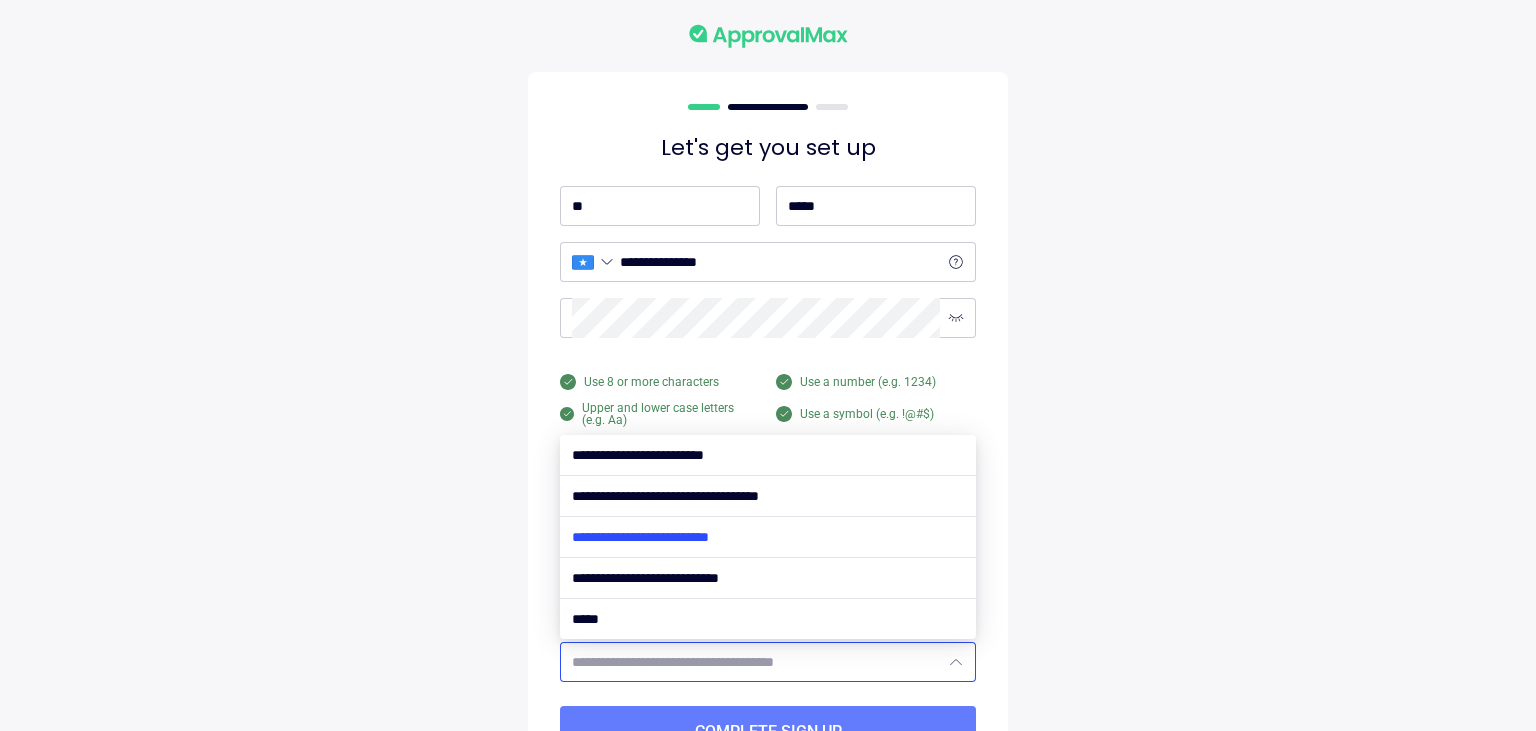 click at bounding box center (768, 537) 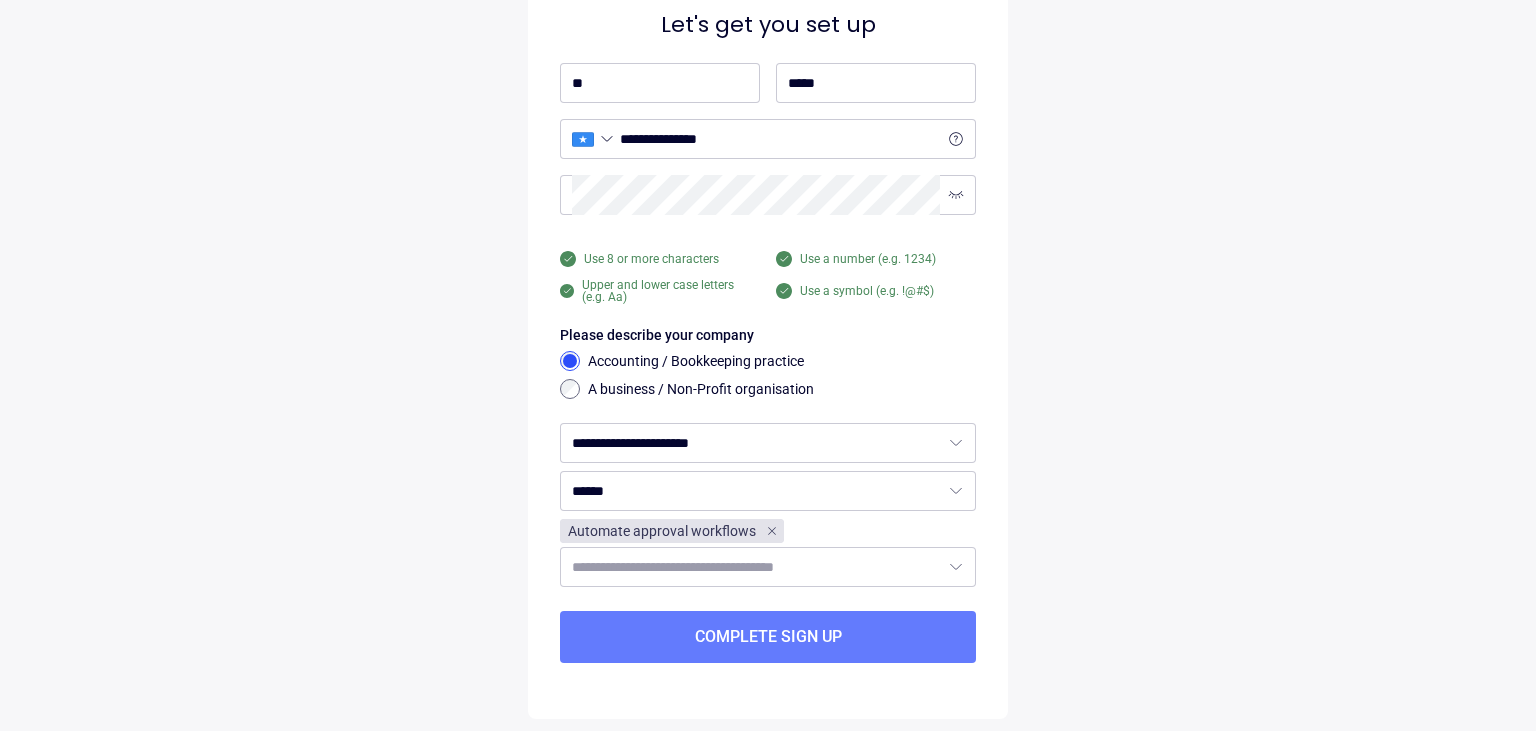 scroll, scrollTop: 135, scrollLeft: 0, axis: vertical 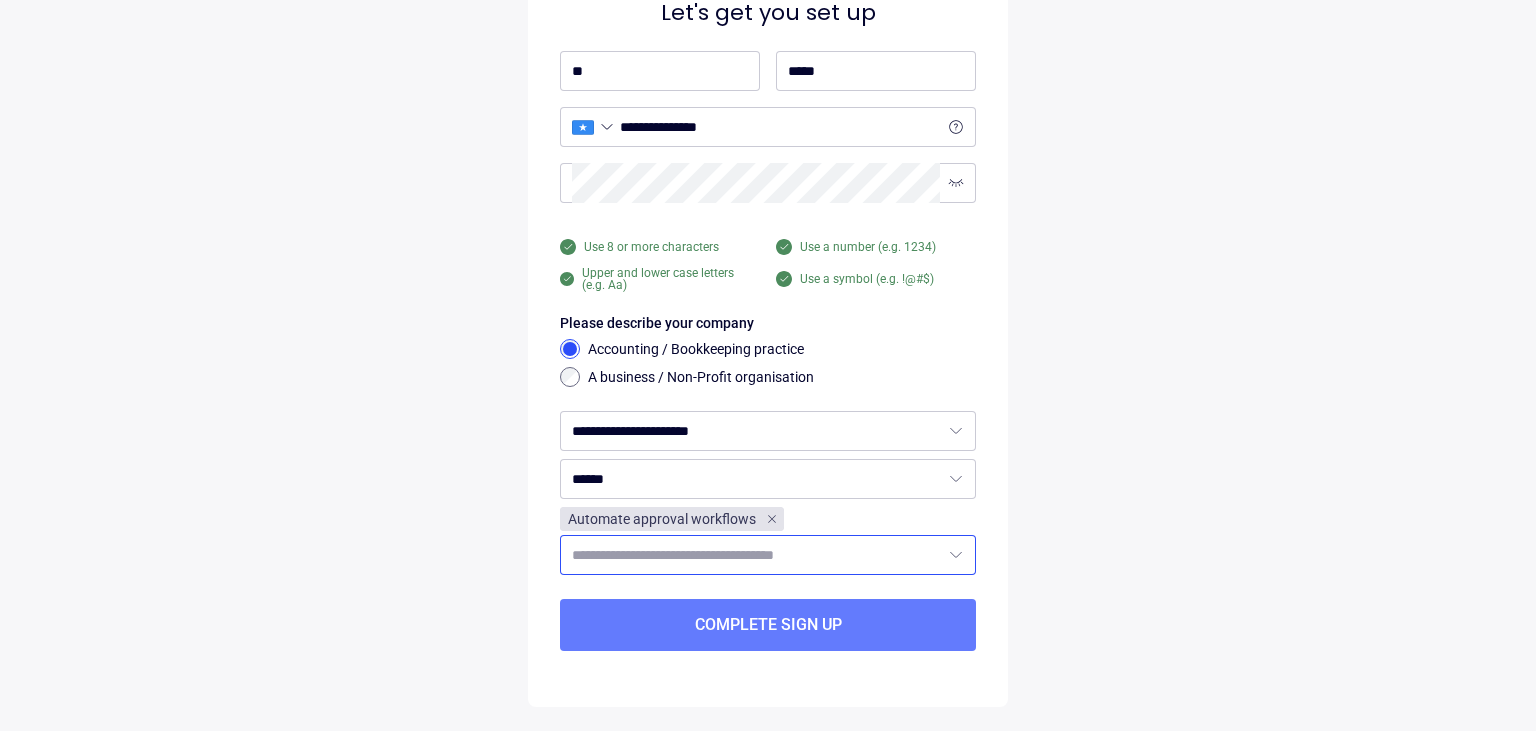 click at bounding box center [756, 555] 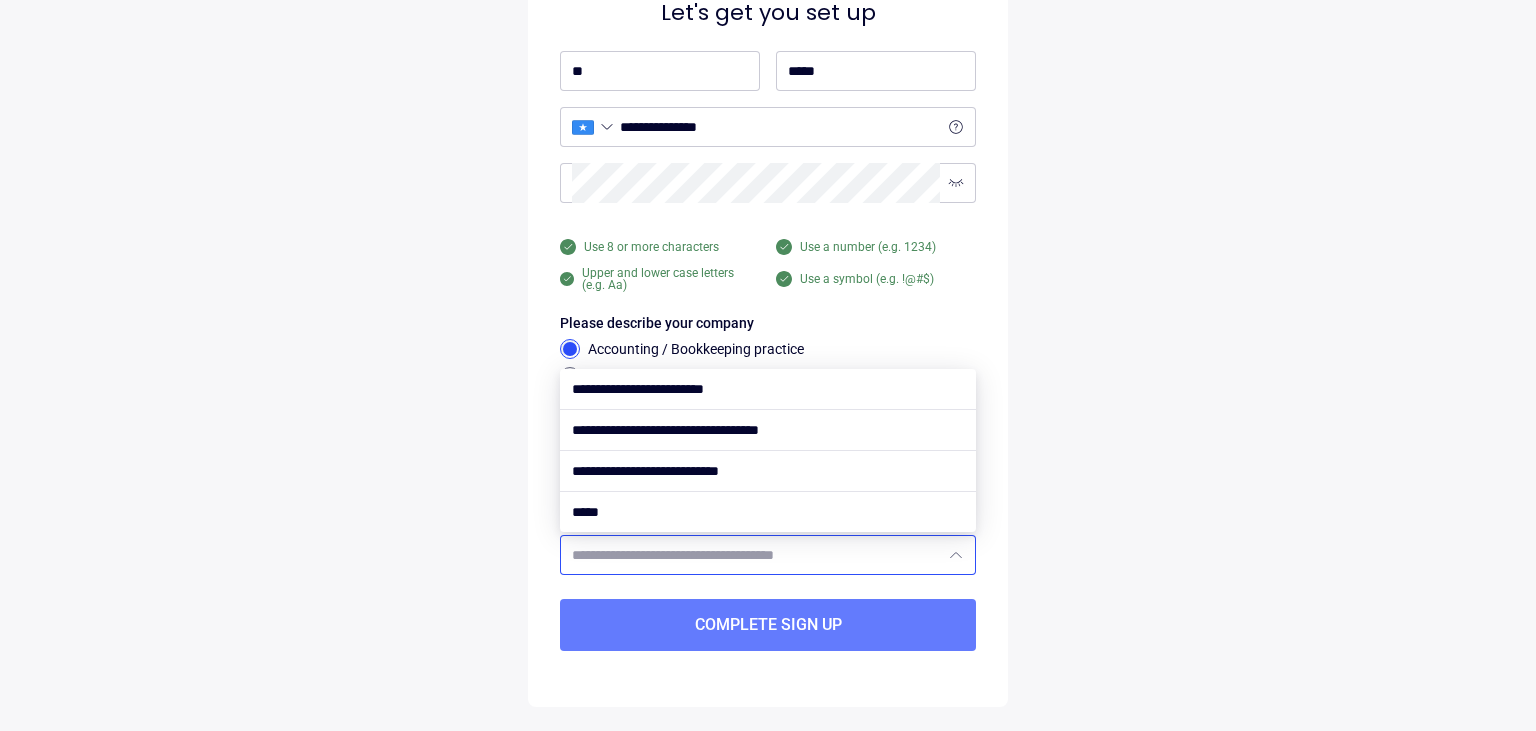 click on "**********" at bounding box center [768, 298] 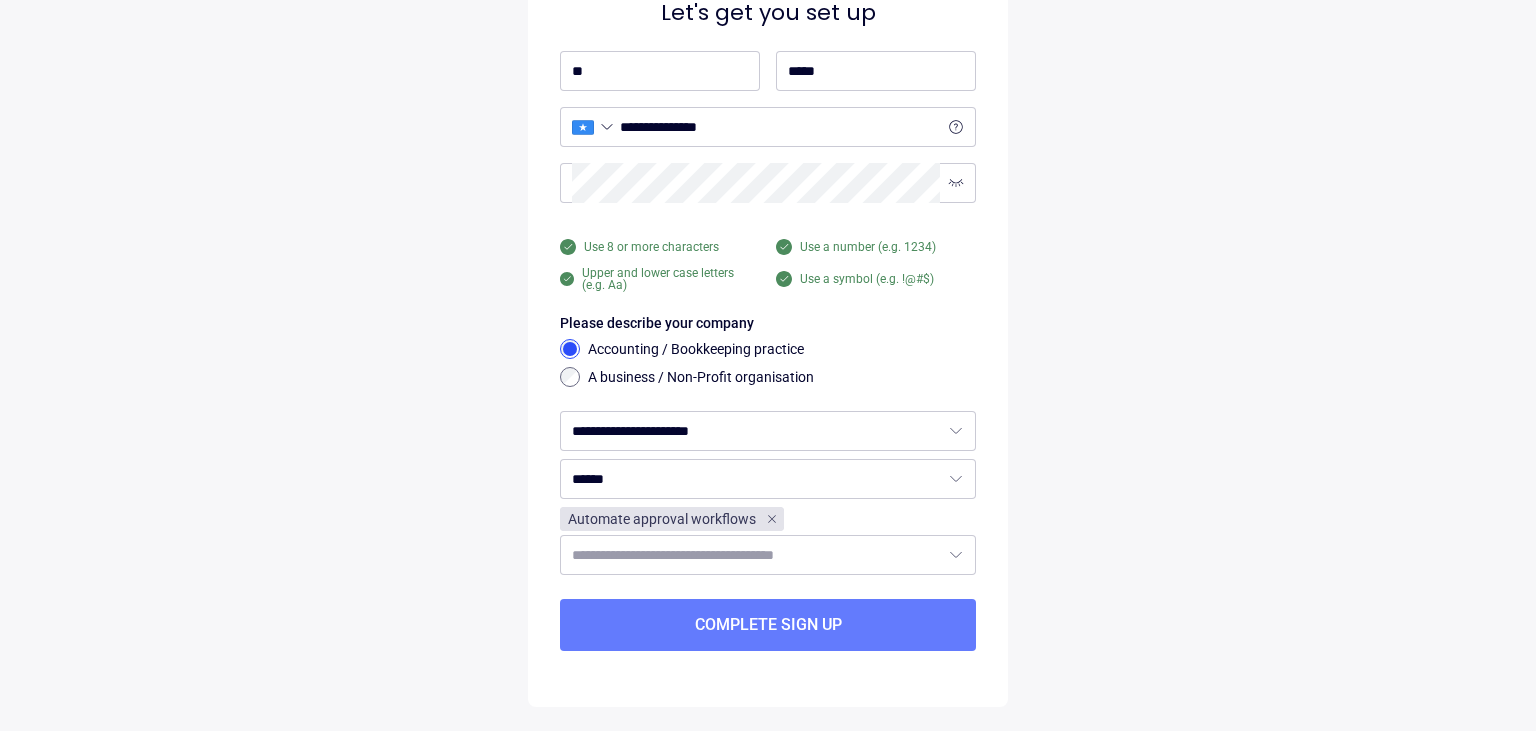click on "**********" at bounding box center (768, 298) 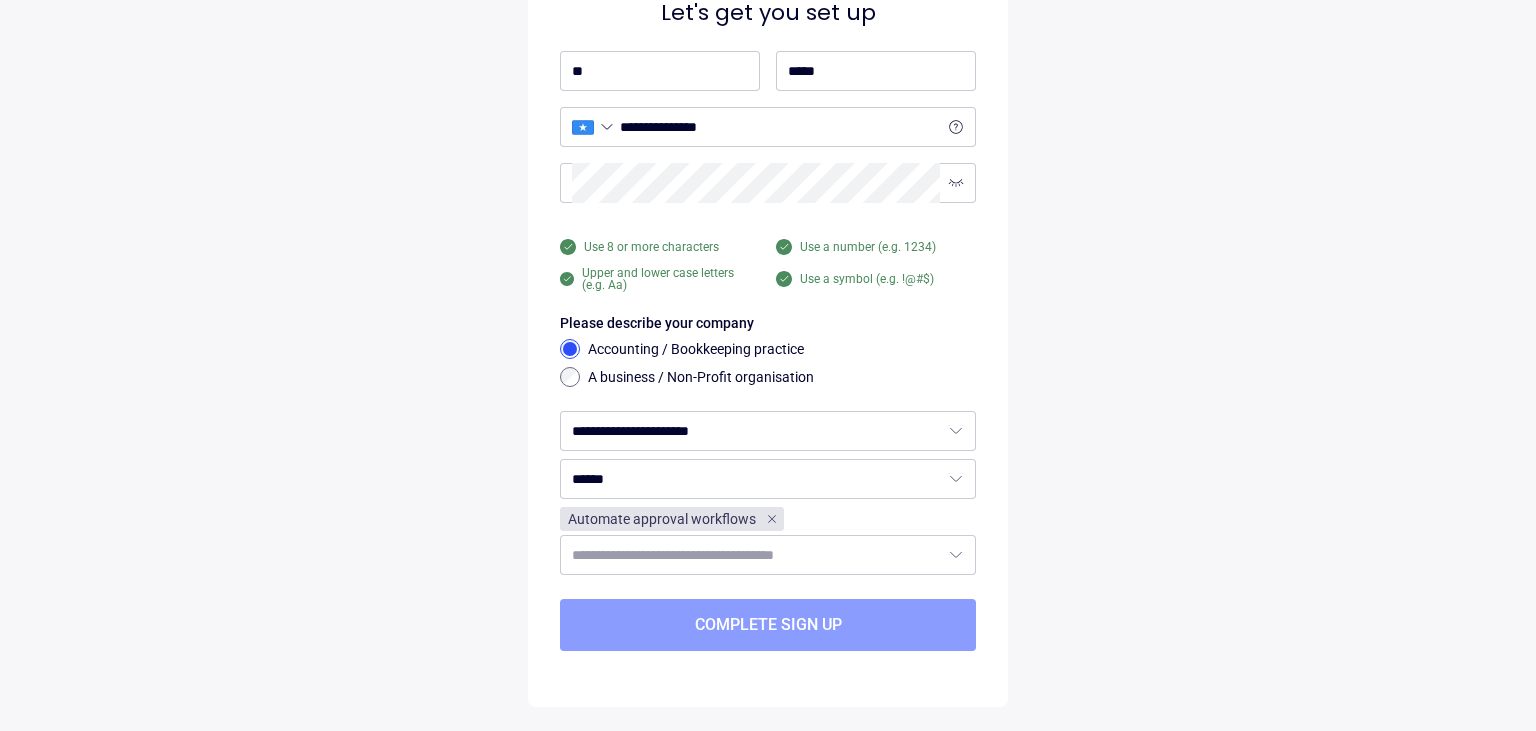 click on "Complete sign up" at bounding box center [768, 625] 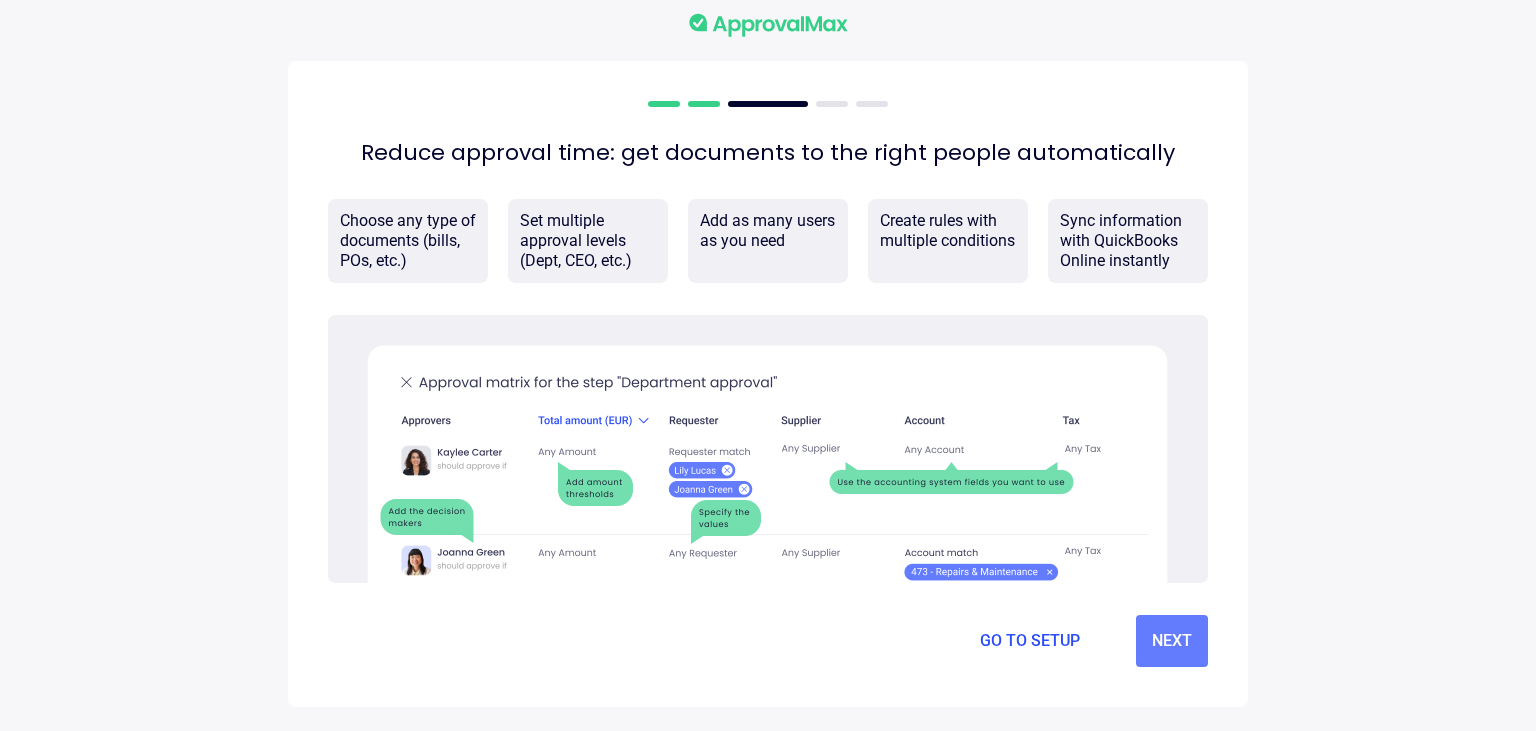 scroll, scrollTop: 0, scrollLeft: 0, axis: both 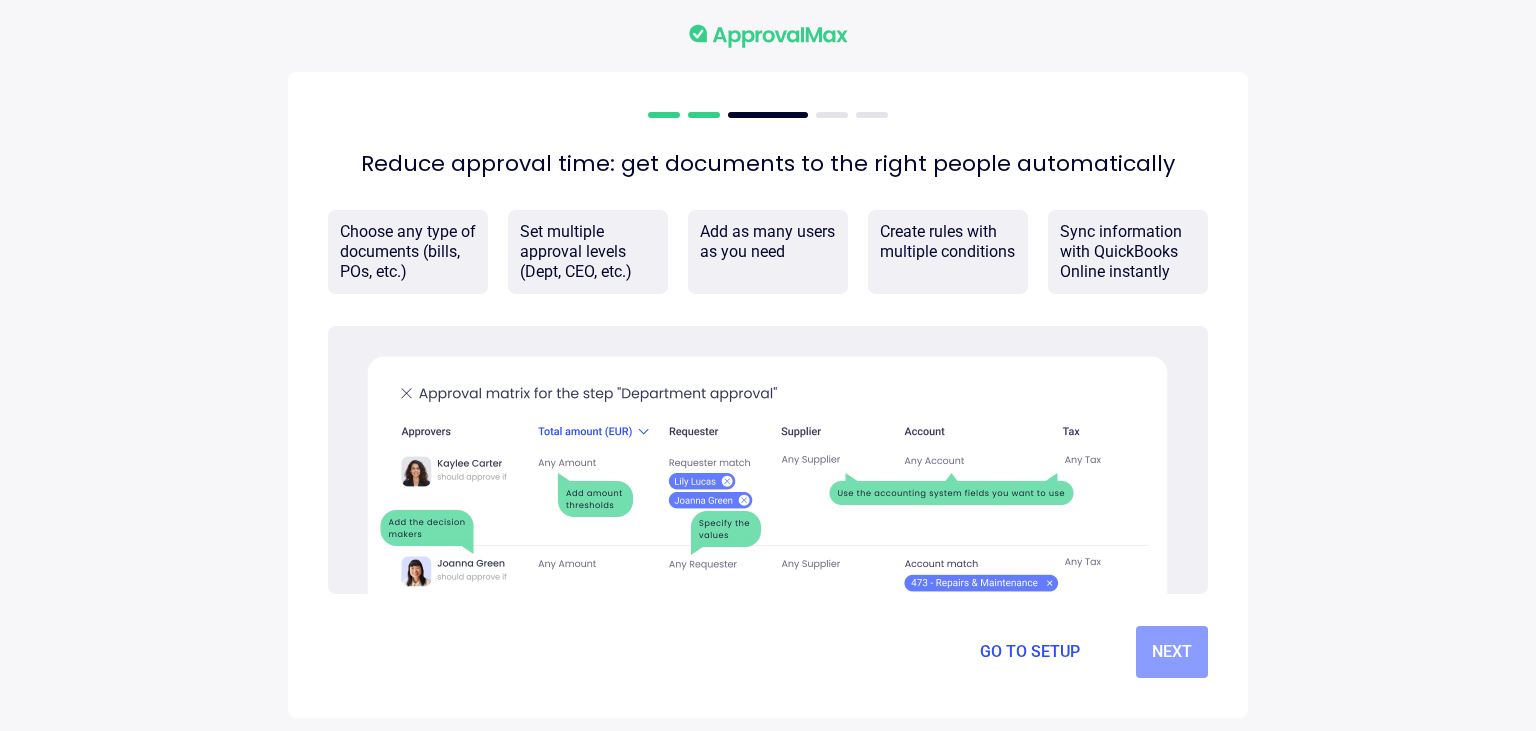 click on "Next" at bounding box center (1172, 652) 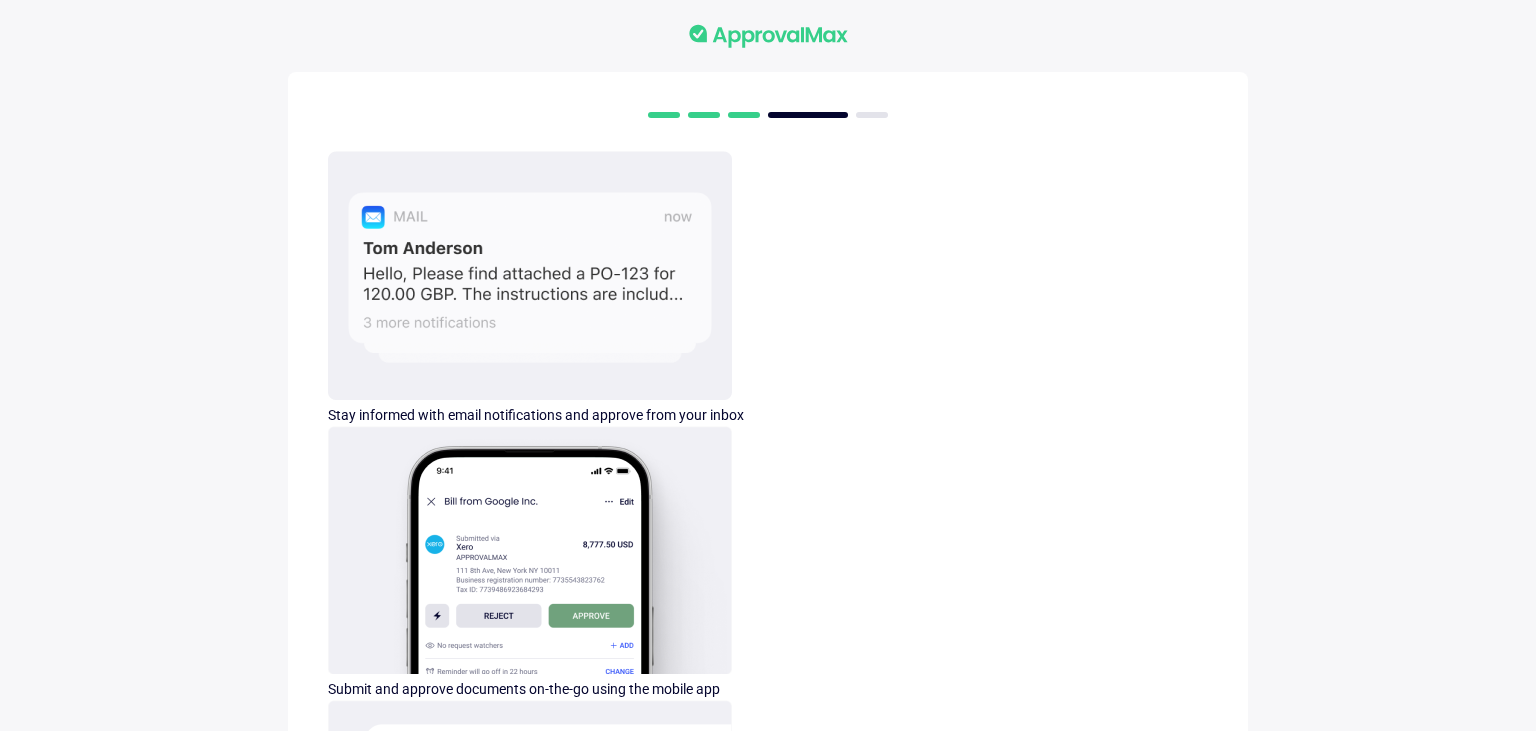click on "Let’s explore" at bounding box center [768, 1306] 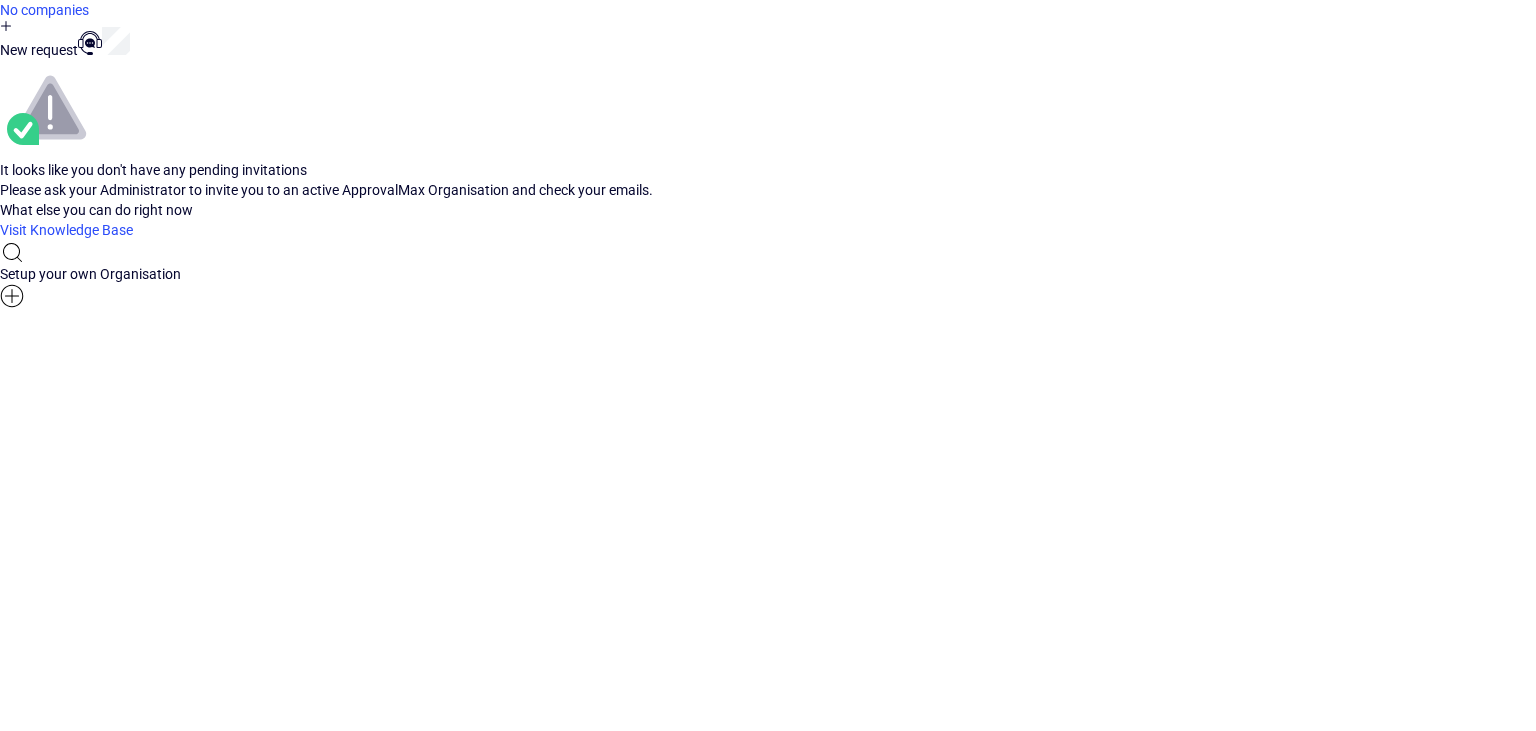 click on "Create and connect" at bounding box center (0, 0) 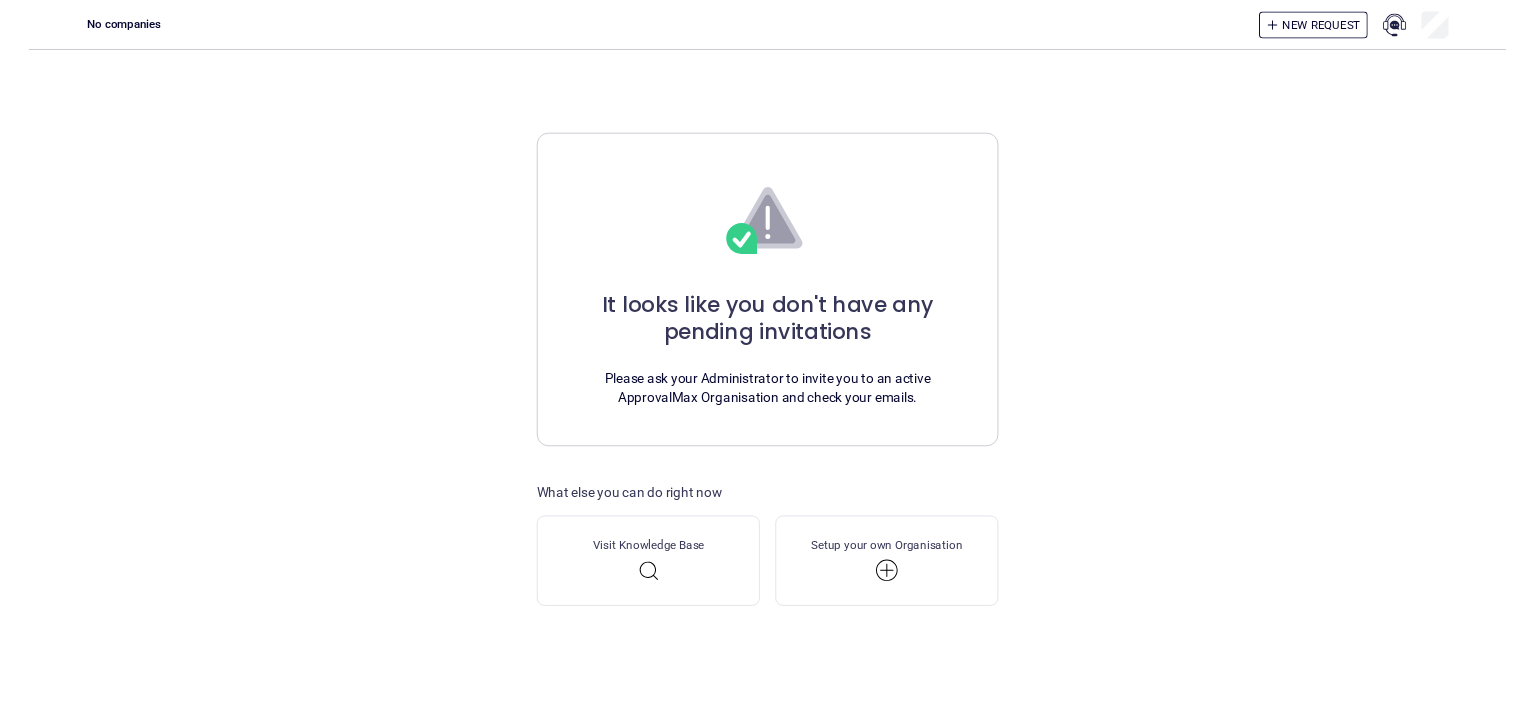 scroll, scrollTop: 0, scrollLeft: 0, axis: both 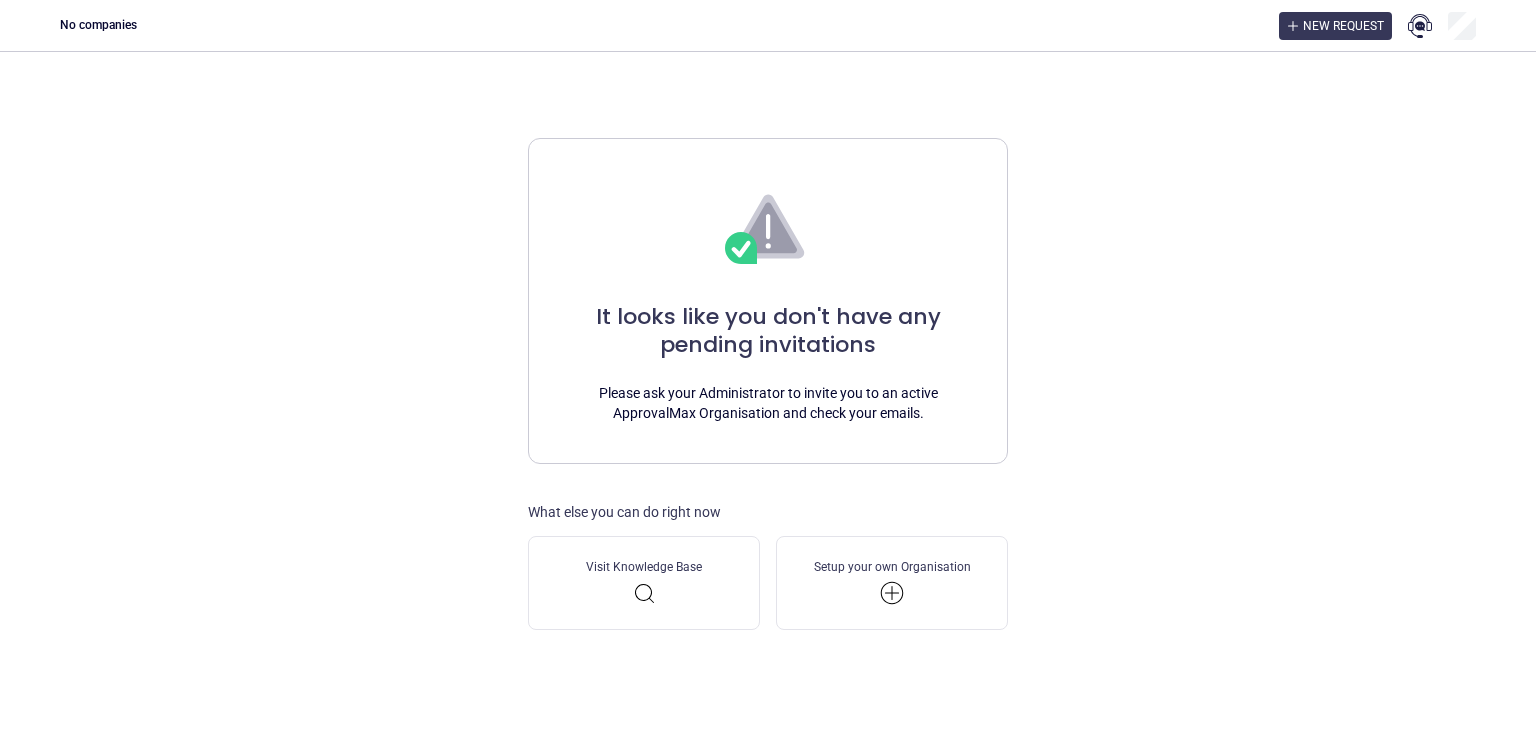 click on "New request" at bounding box center (1343, 26) 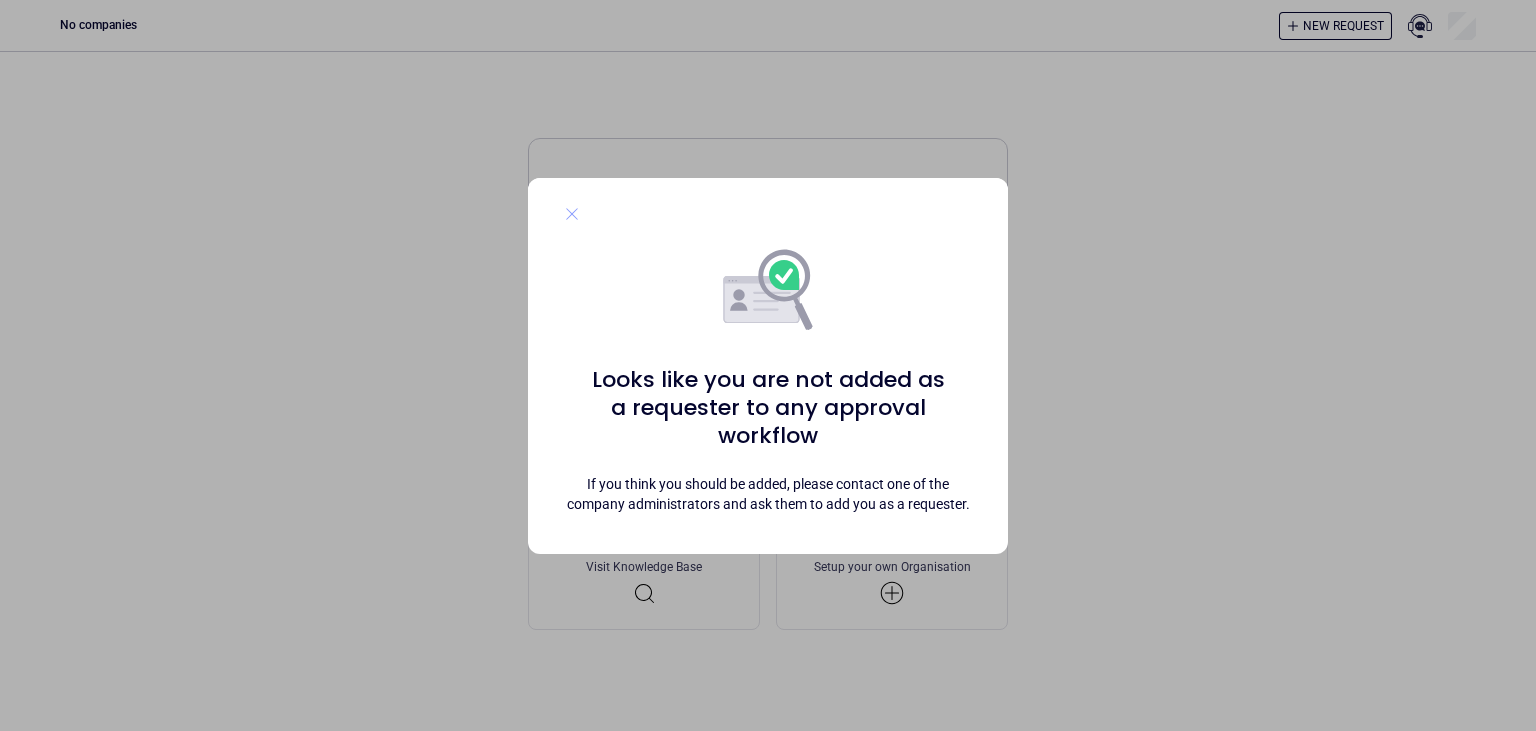 click 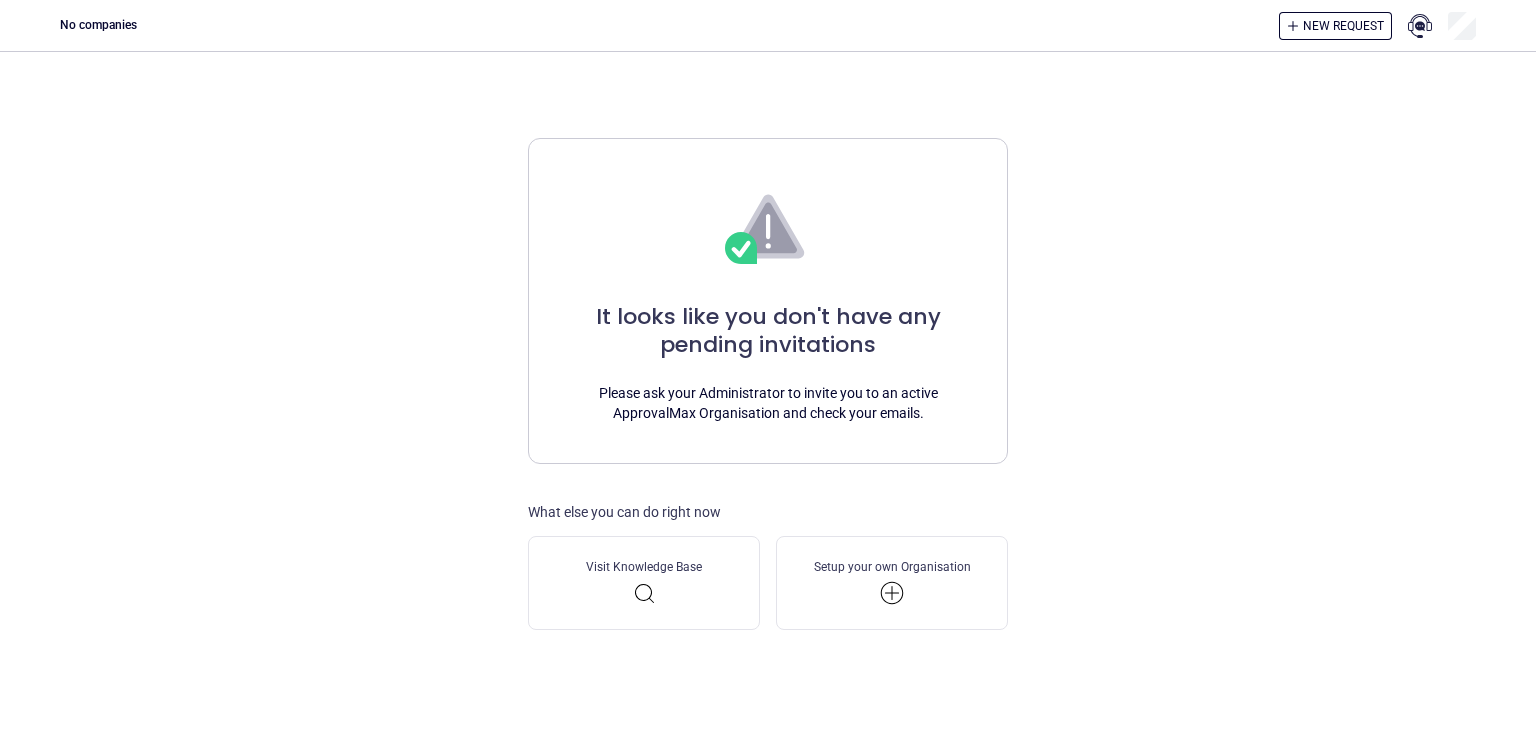 click on "It looks like you don't have any pending invitations Please ask your Administrator to invite you to an active ApprovalMax Organisation and check your emails." at bounding box center (768, 301) 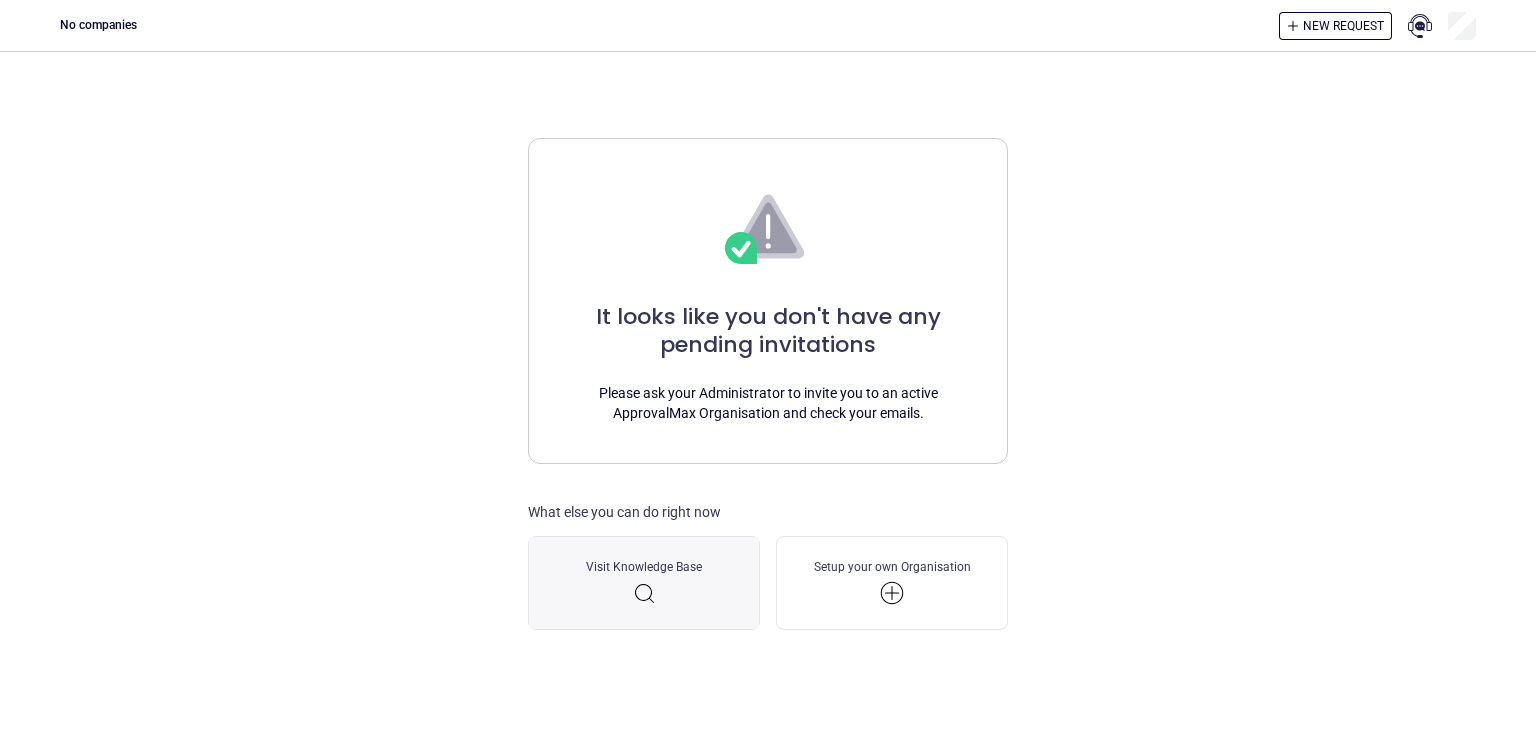 click 